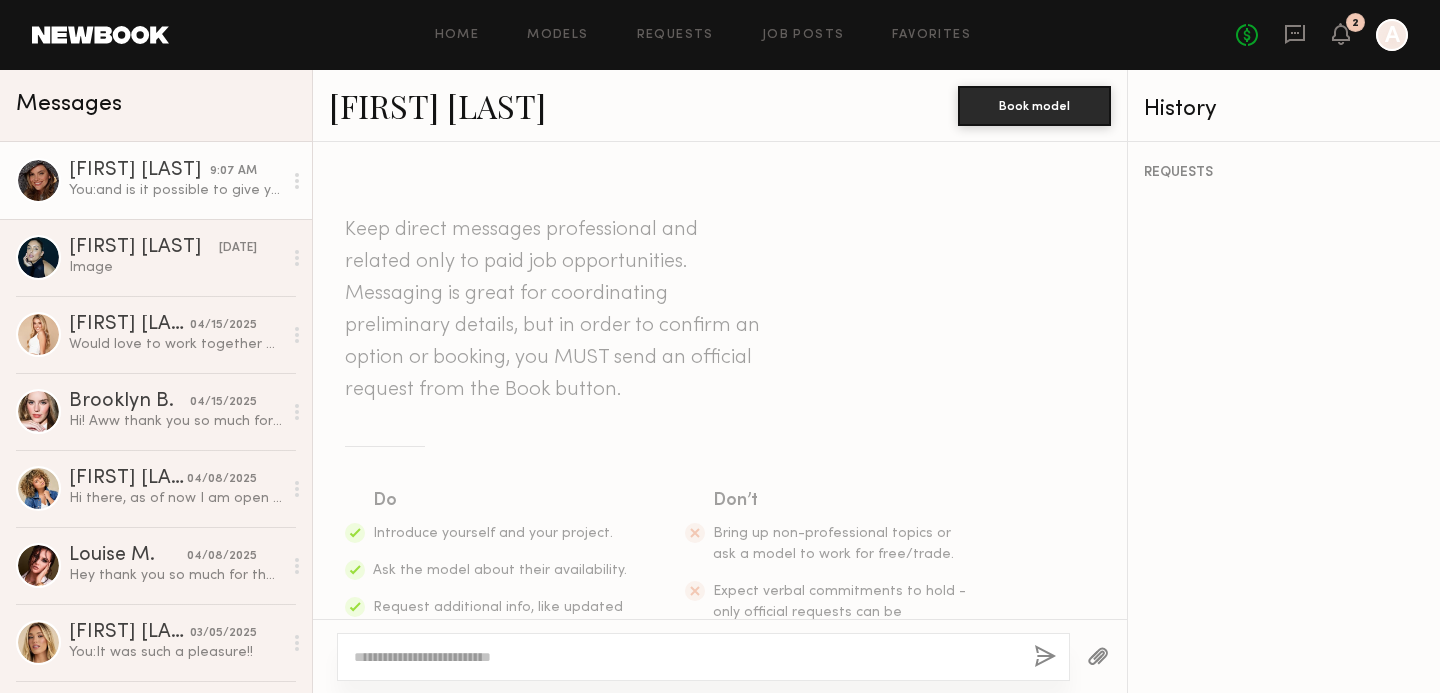 scroll, scrollTop: 0, scrollLeft: 0, axis: both 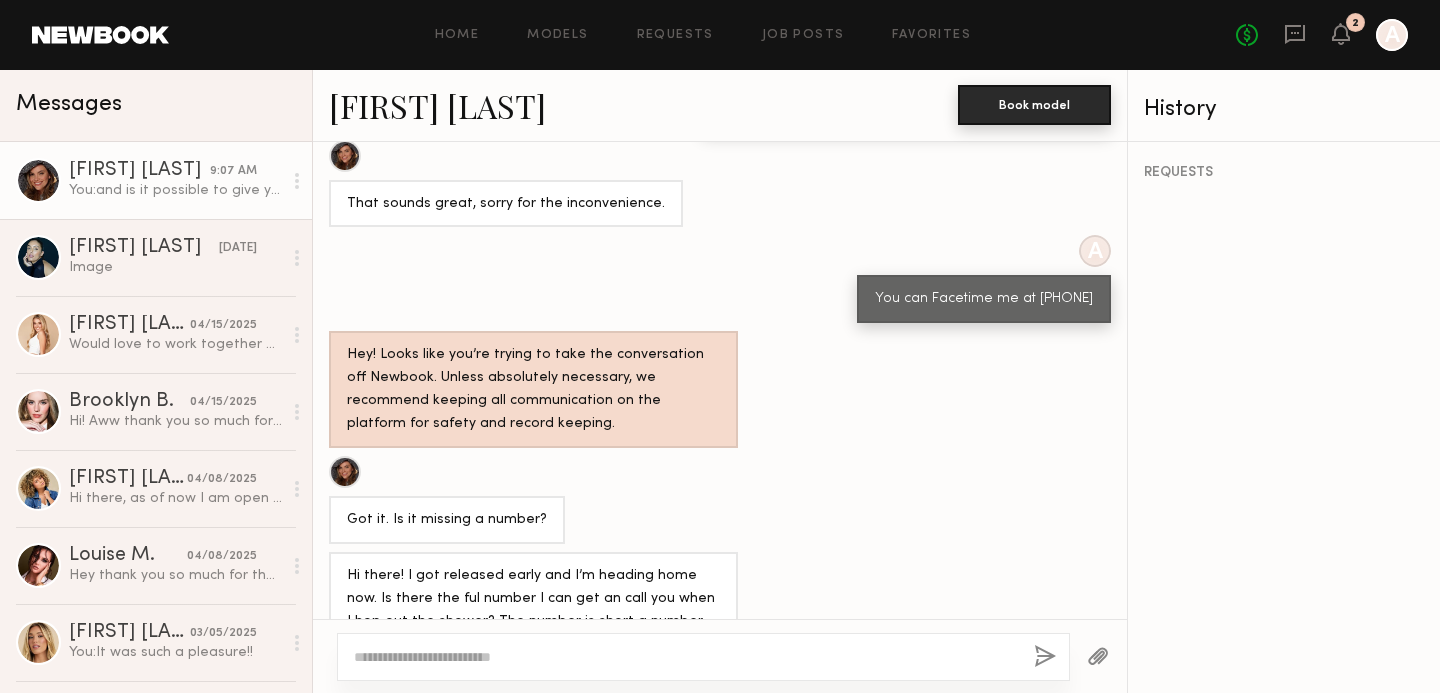 click on "Book model" 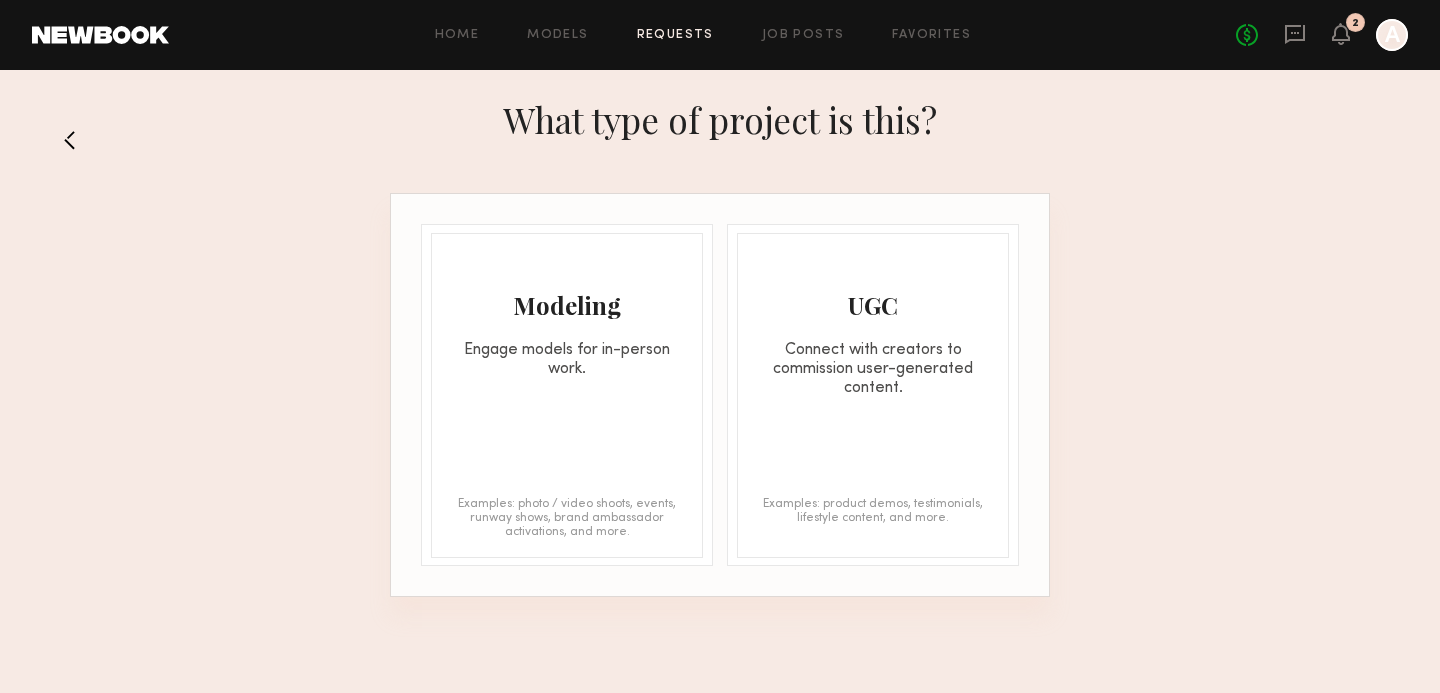 click on "Modeling Engage models for in-person work. Examples: photo / video shoots, events, runway shows, brand ambassador activations, and more." 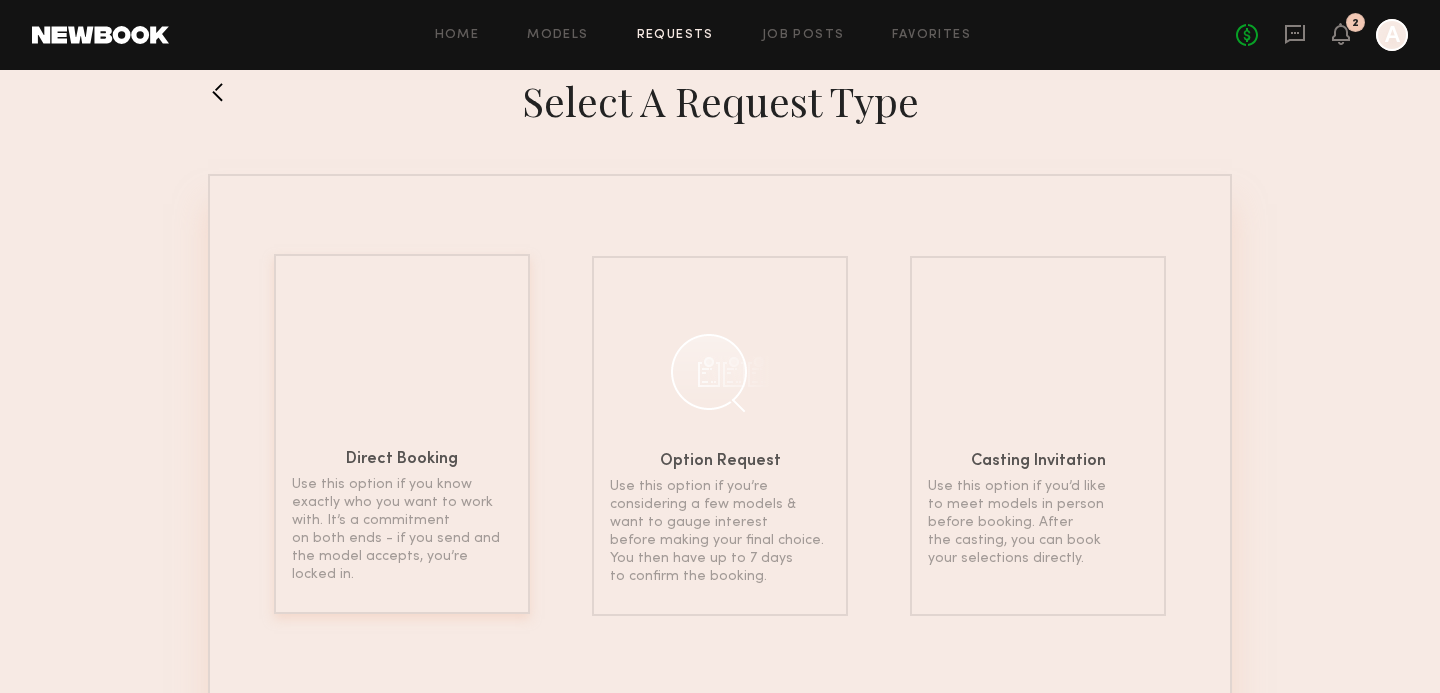 scroll, scrollTop: 99, scrollLeft: 0, axis: vertical 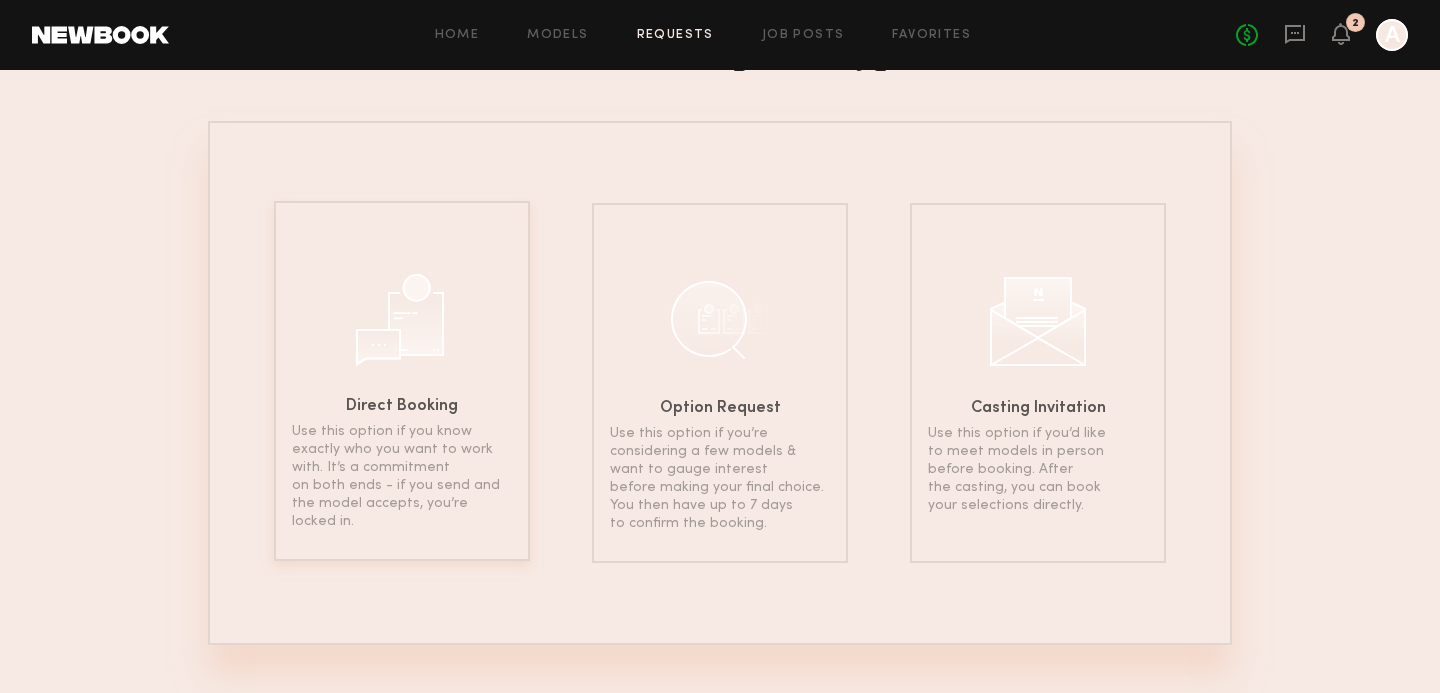 click on "Use this option if you know exactly who you want to work with. It’s a commitment on both ends - if you send and the model accepts, you’re locked in." 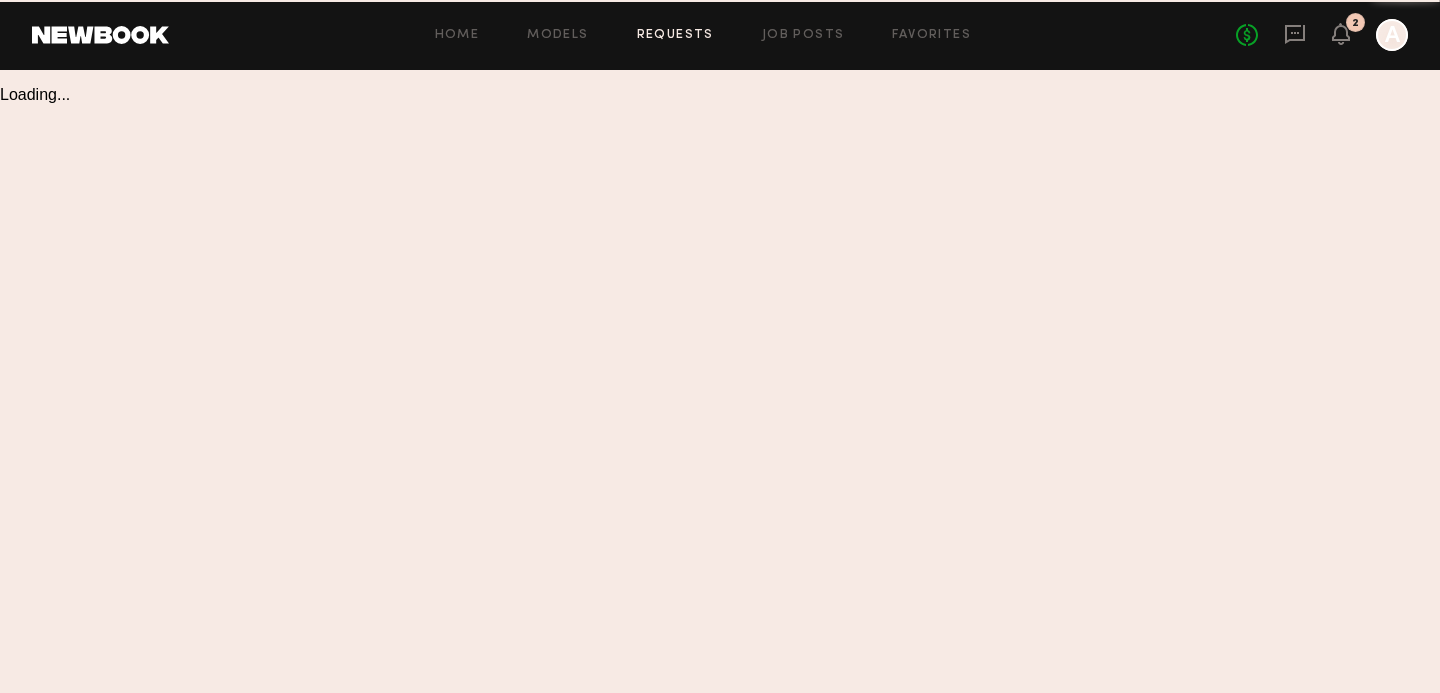 scroll, scrollTop: 0, scrollLeft: 0, axis: both 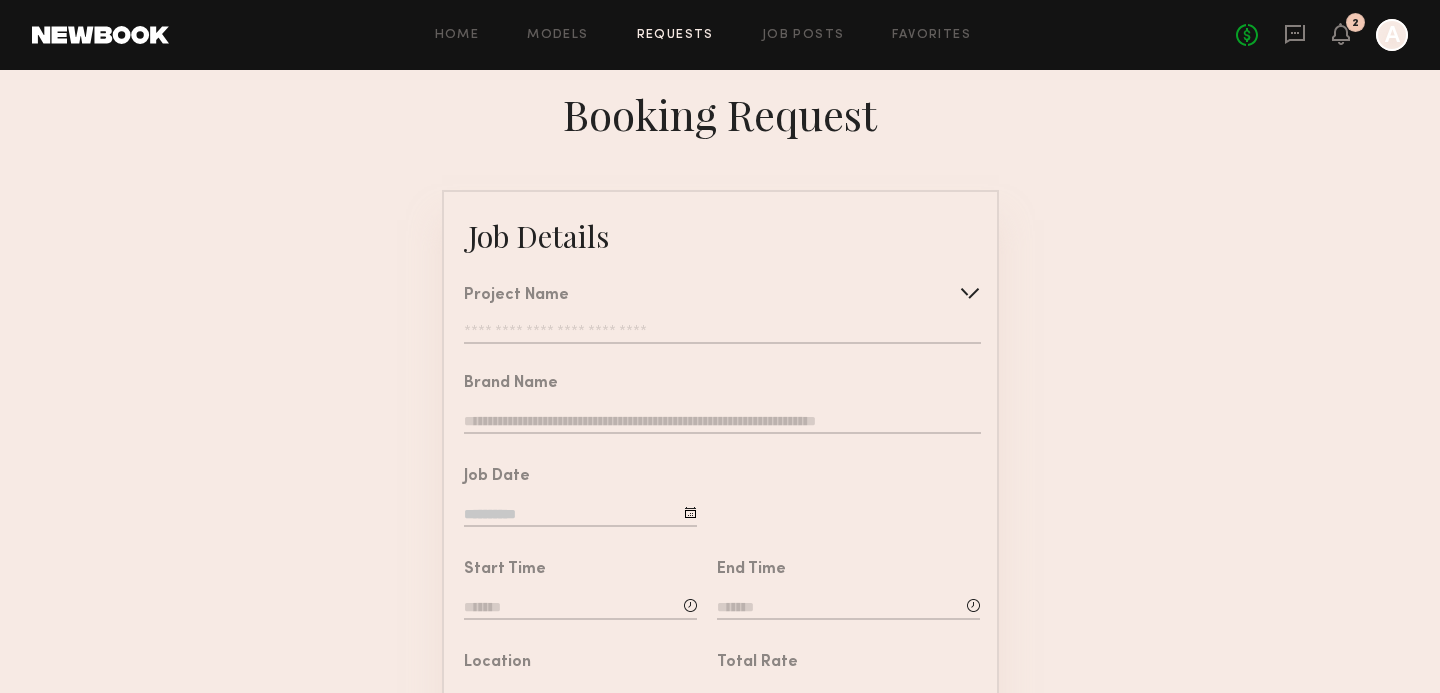 click on "Project Name   Create   Use recent modeling project  Bestseller Size Focused  Blue Crush Event  Château Collection Shoot  Social Media Content Day  Velvet Collection Photoshoot  Social Media Content  Social Media Video Content Shoot for Bikini Brand" 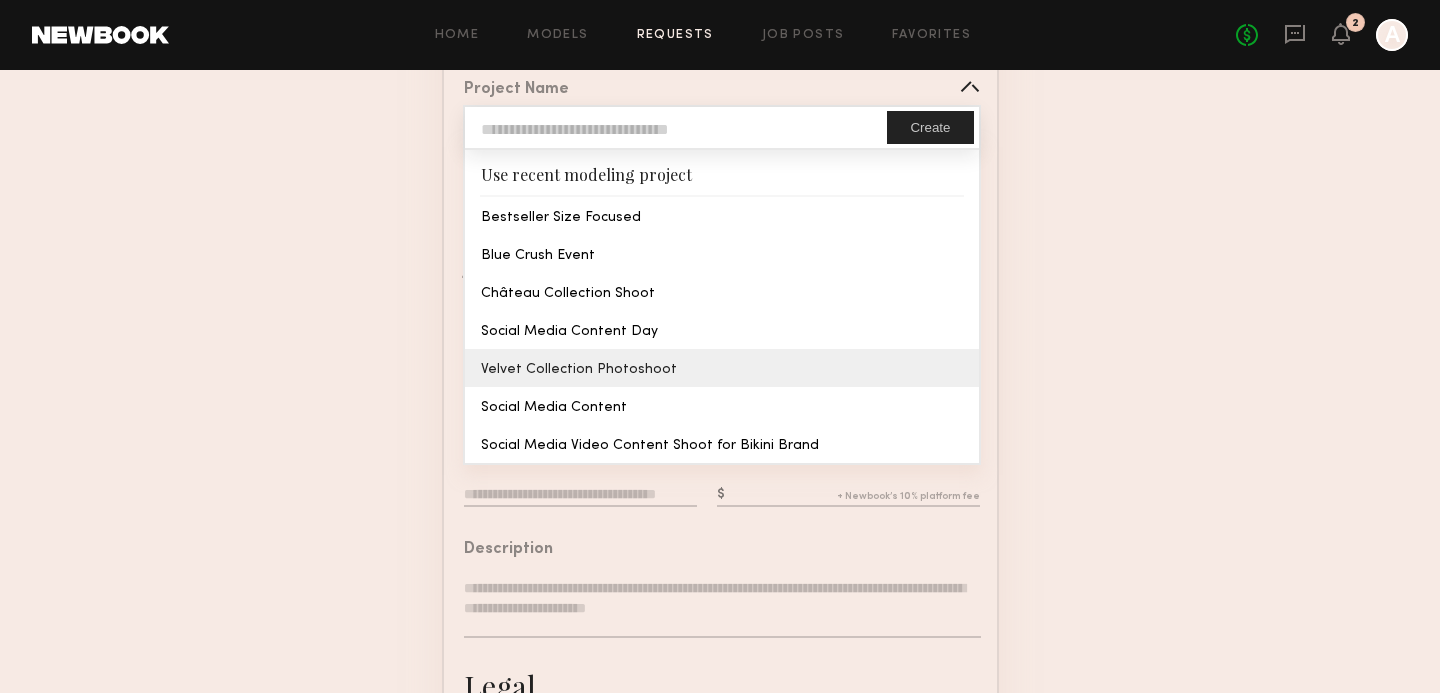 scroll, scrollTop: 131, scrollLeft: 0, axis: vertical 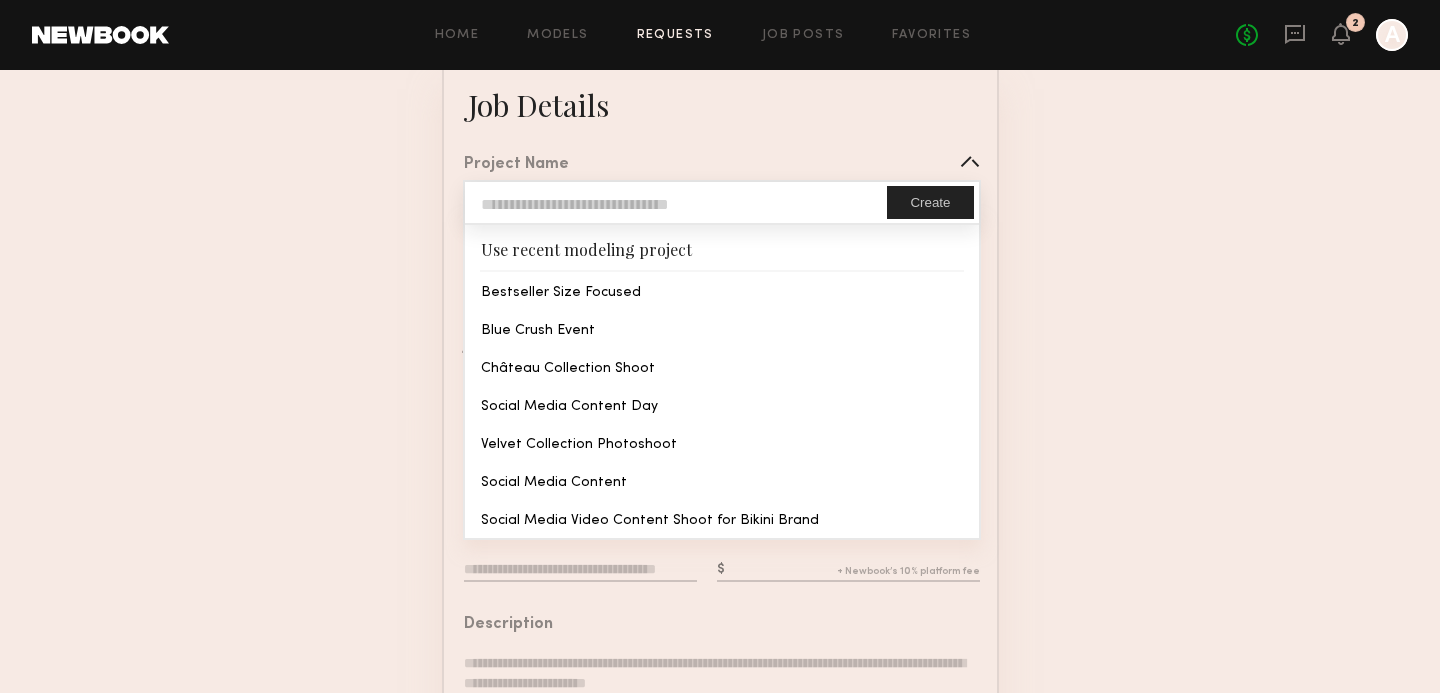 click 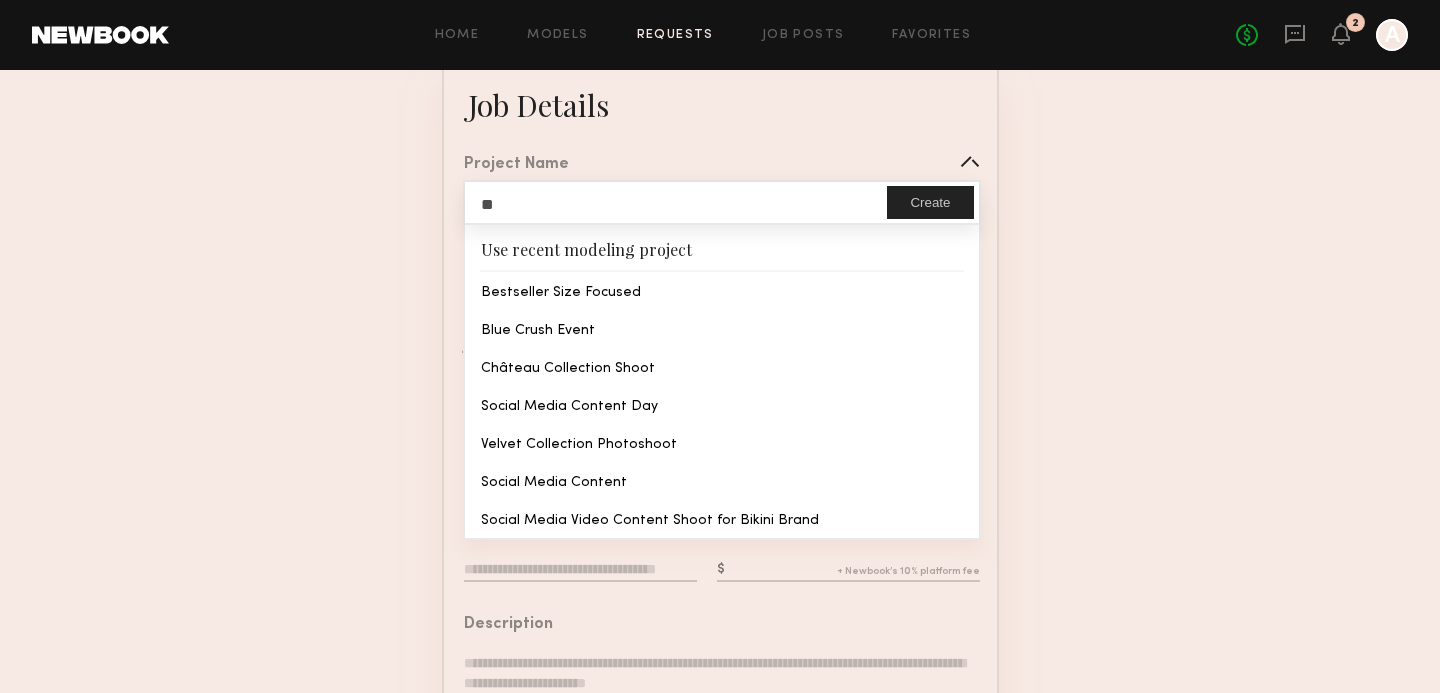 type on "*" 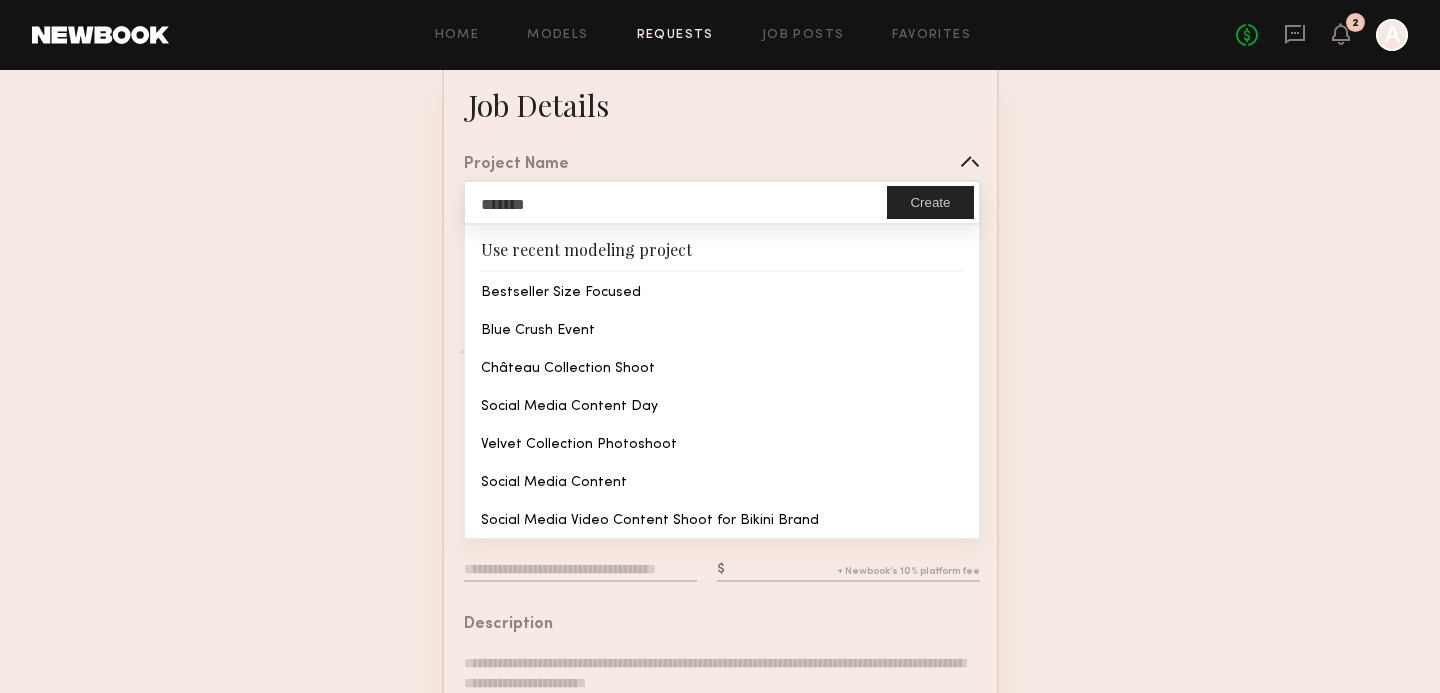type on "*******" 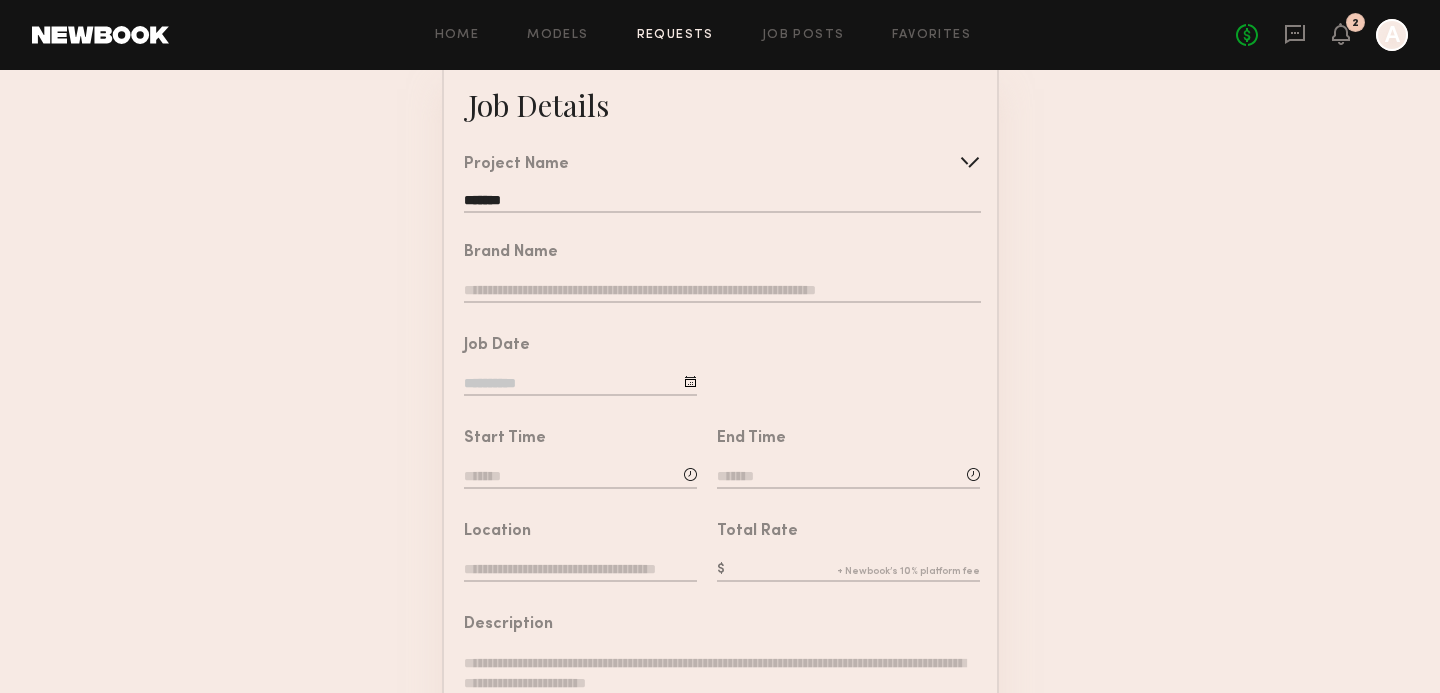 click on "Brand Name" 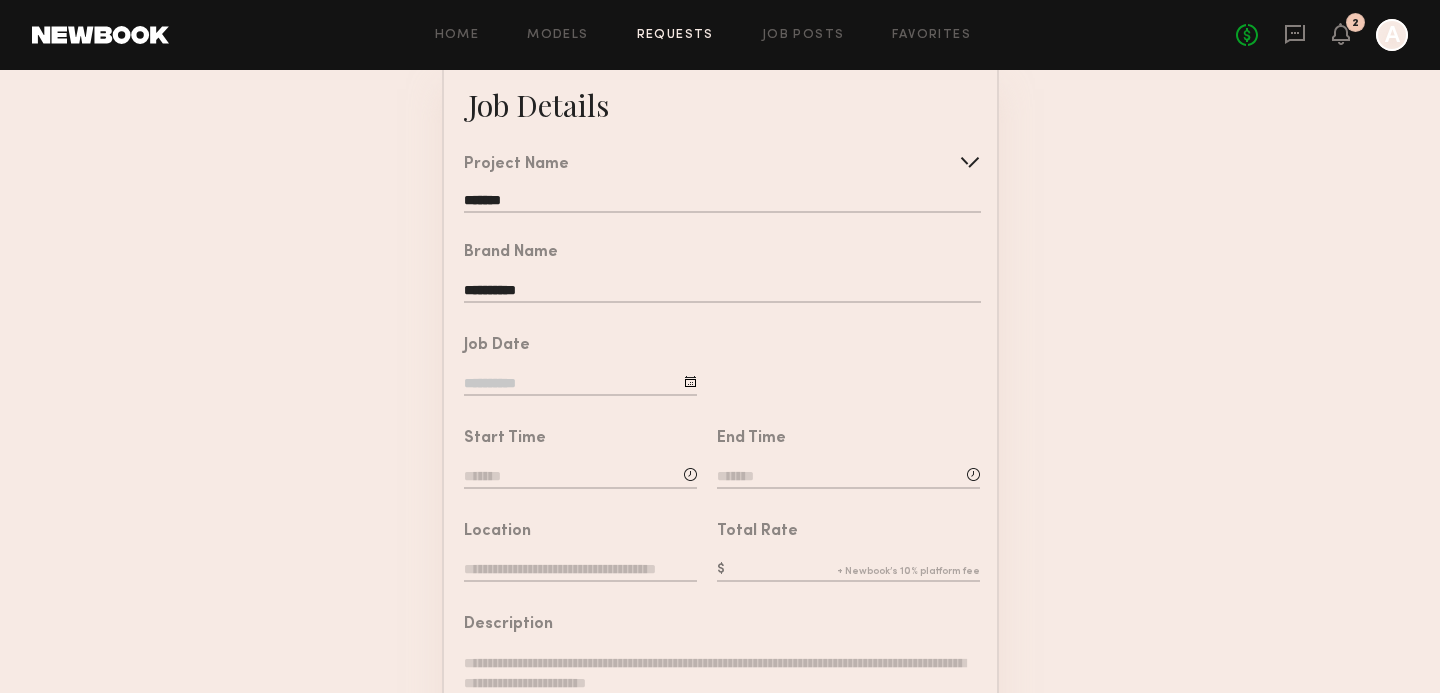 type on "**********" 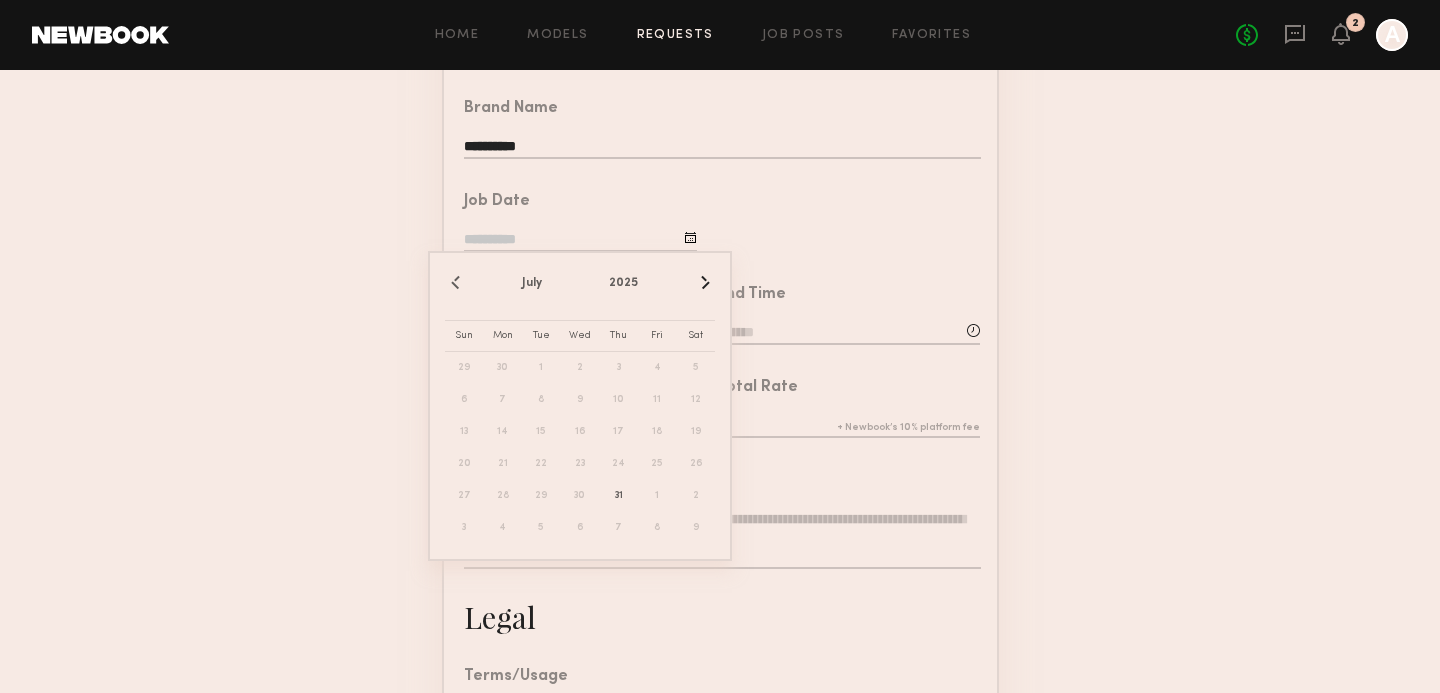 scroll, scrollTop: 276, scrollLeft: 0, axis: vertical 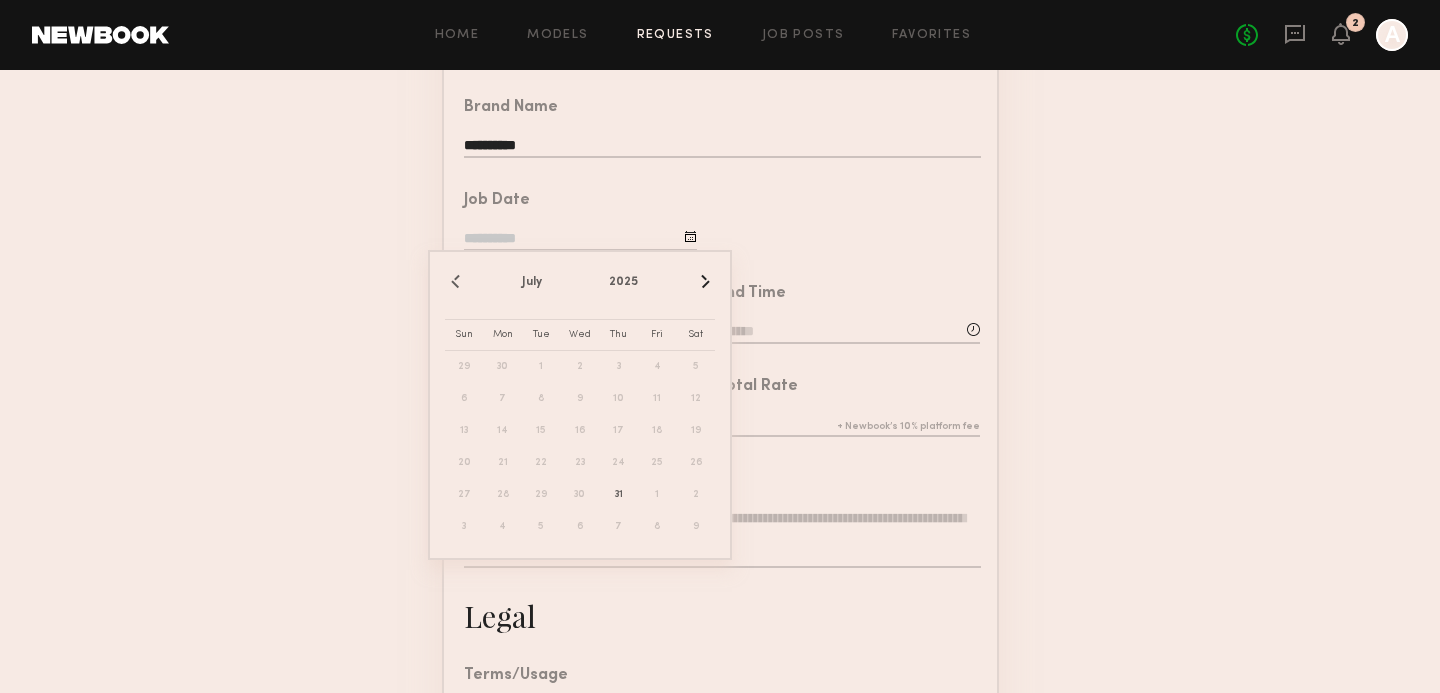 click on "›" 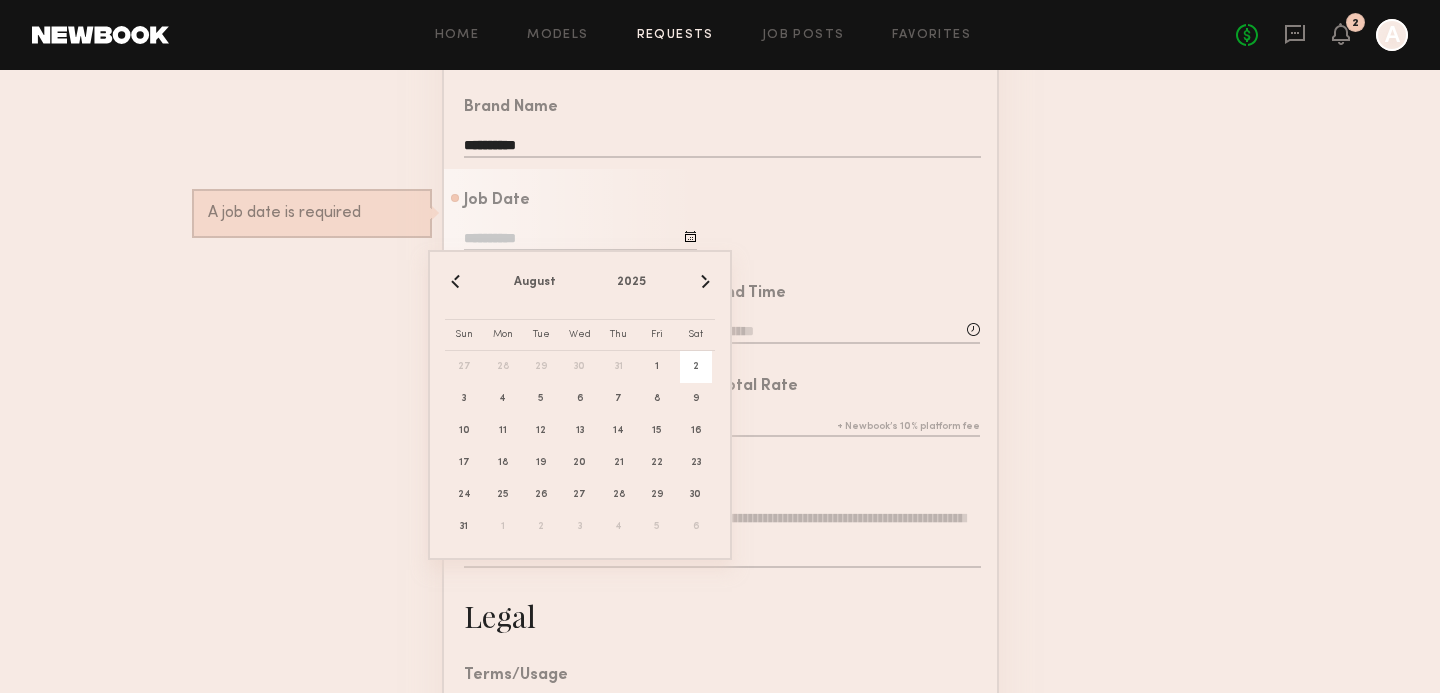 click on "2" 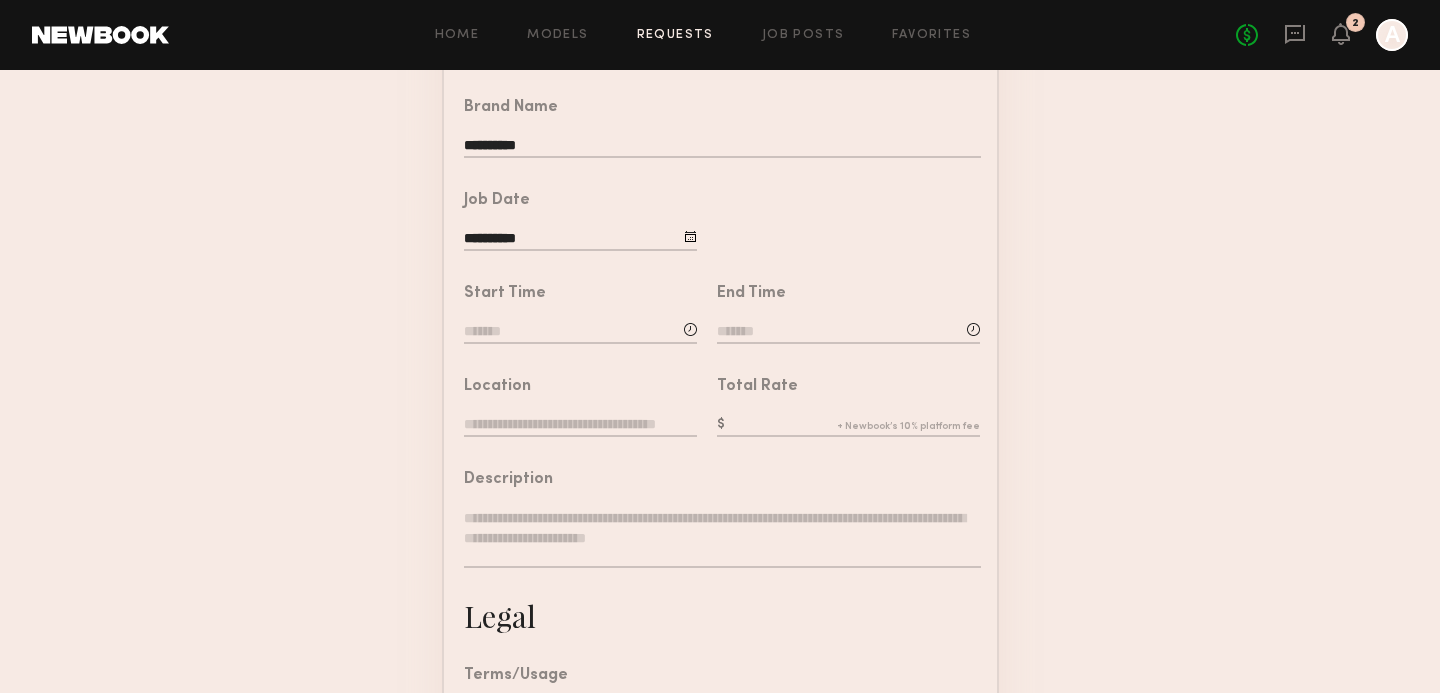 click 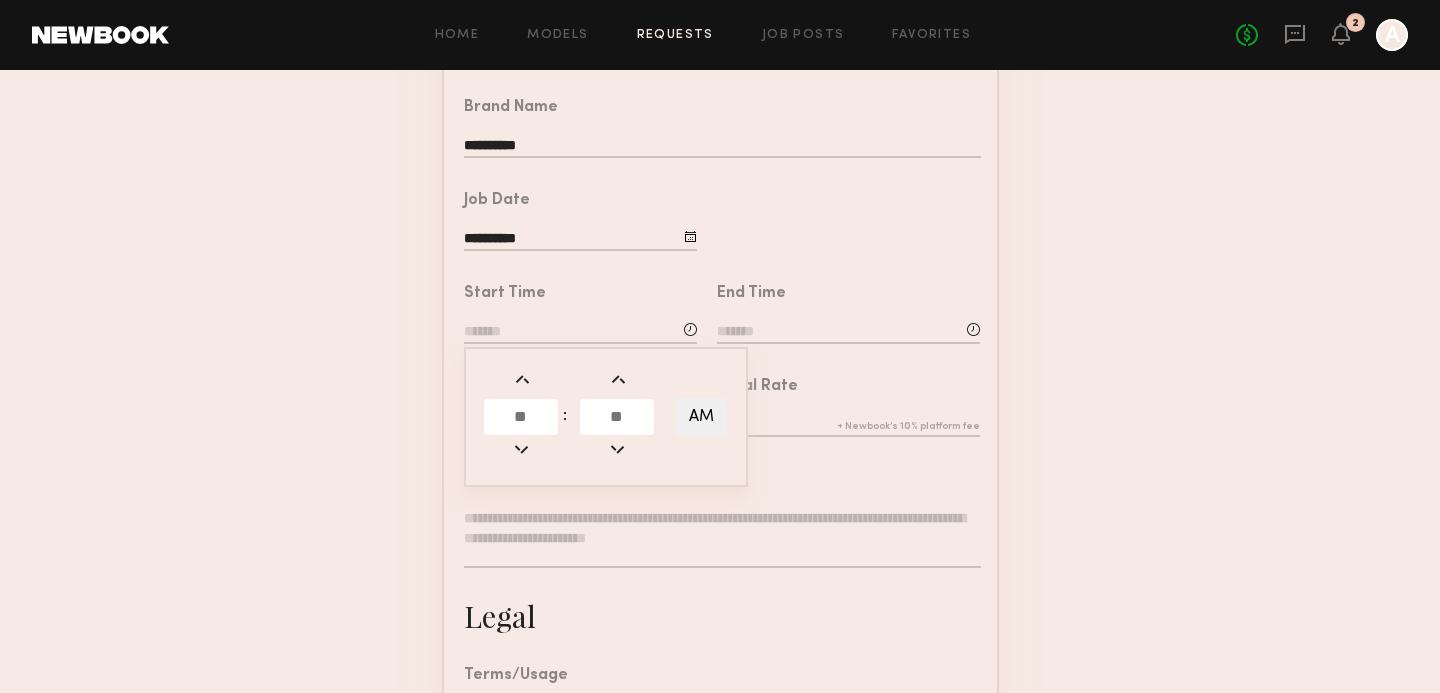 click 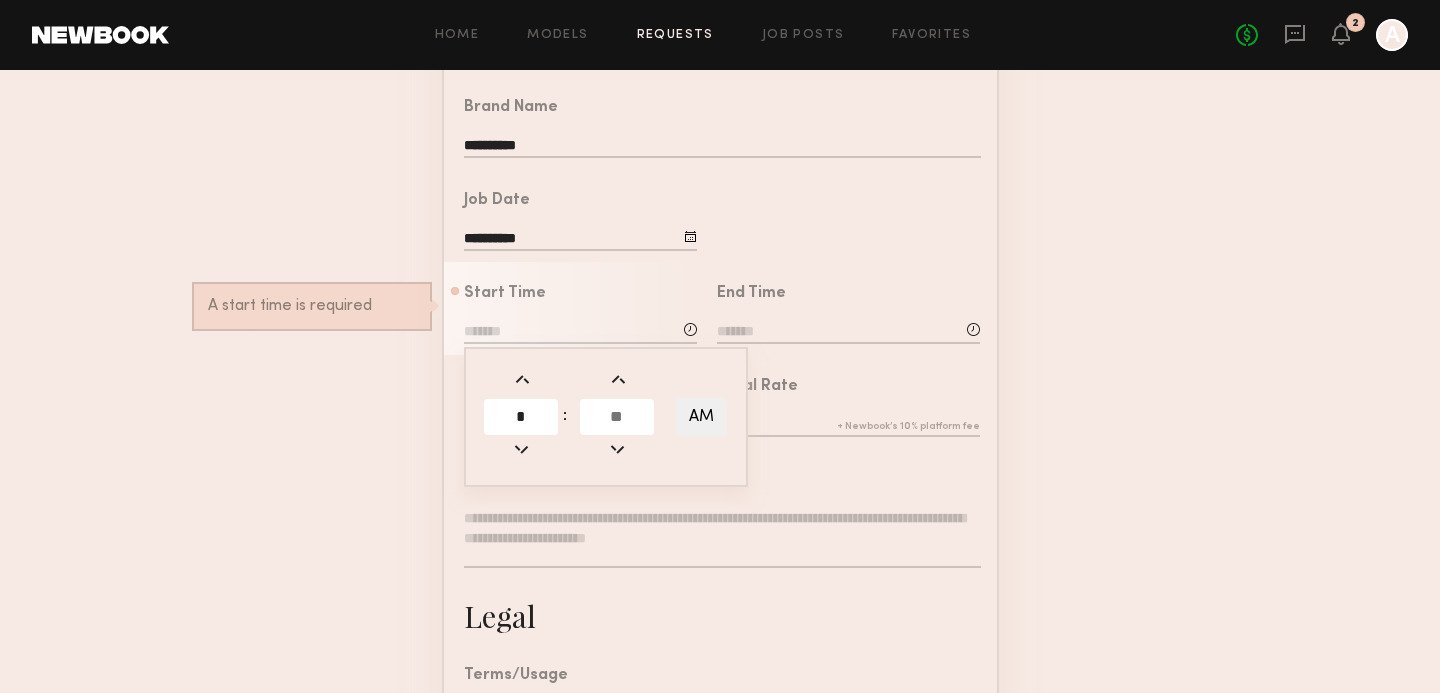 type on "*" 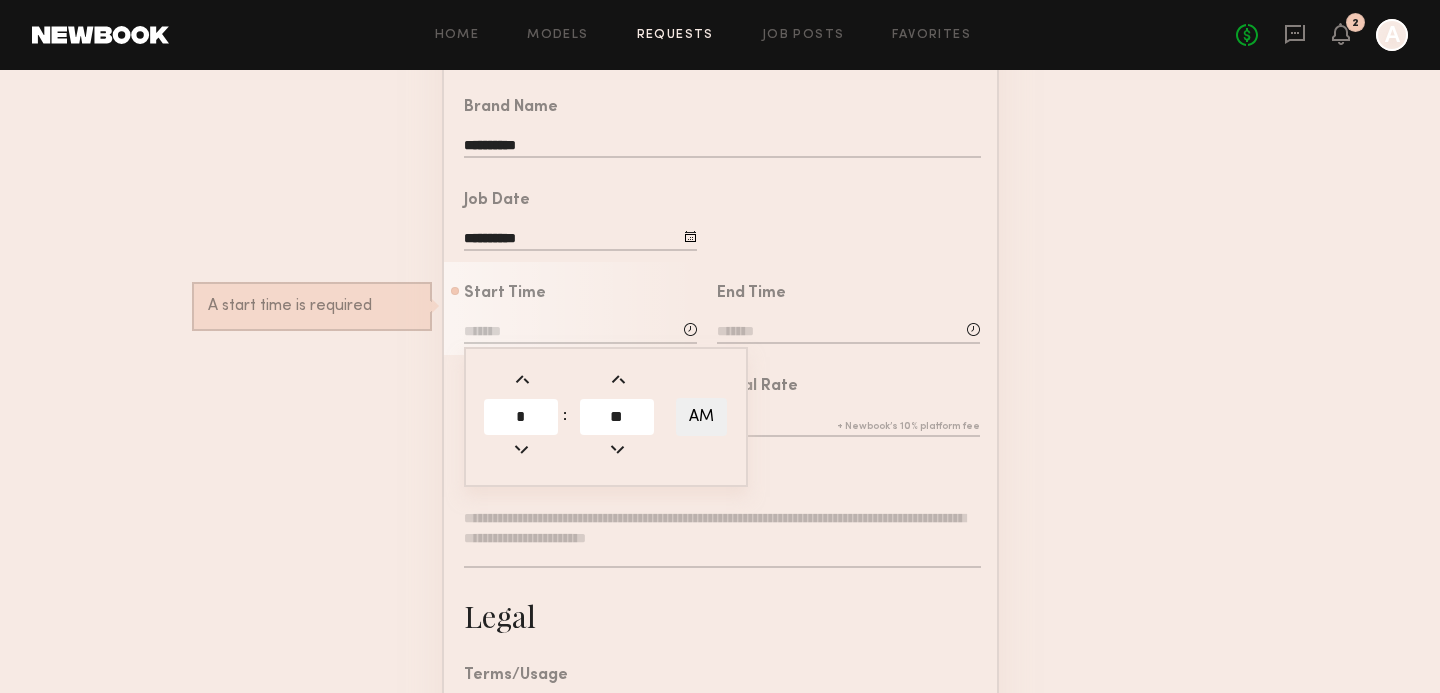 type on "**" 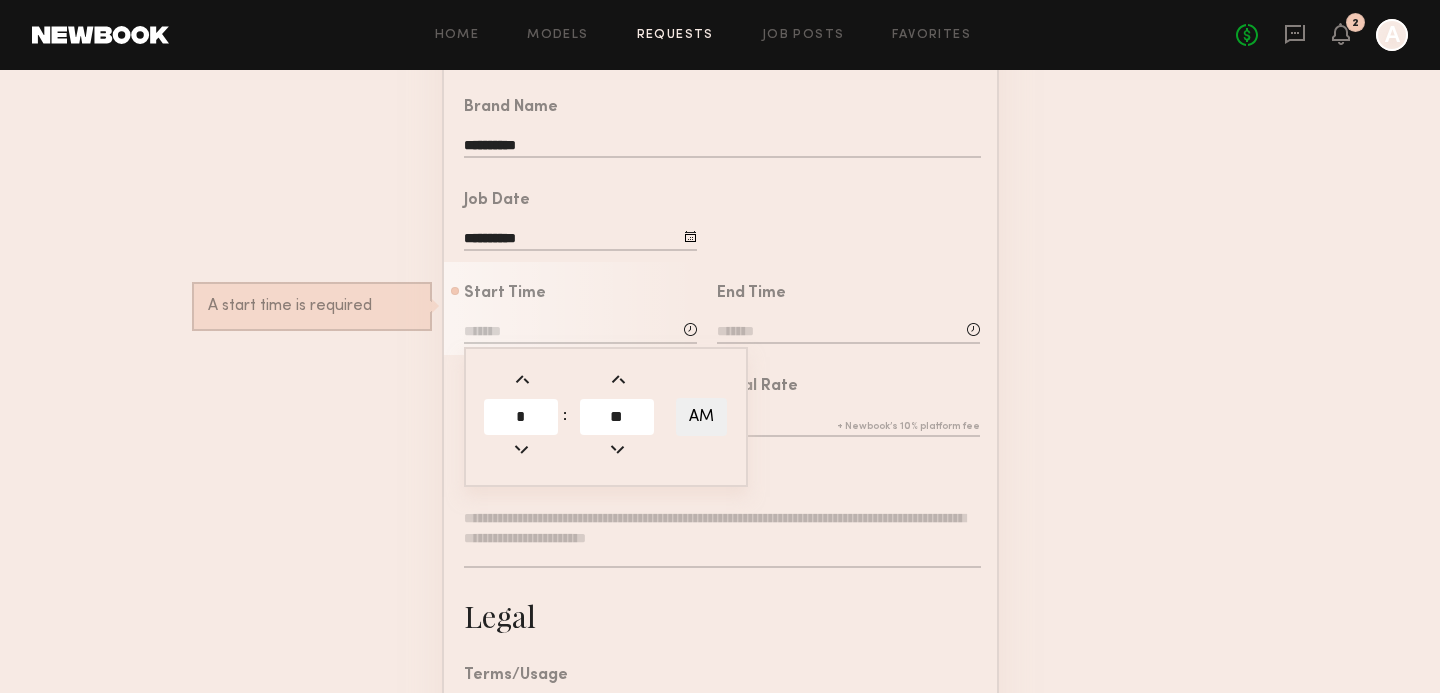 type on "*******" 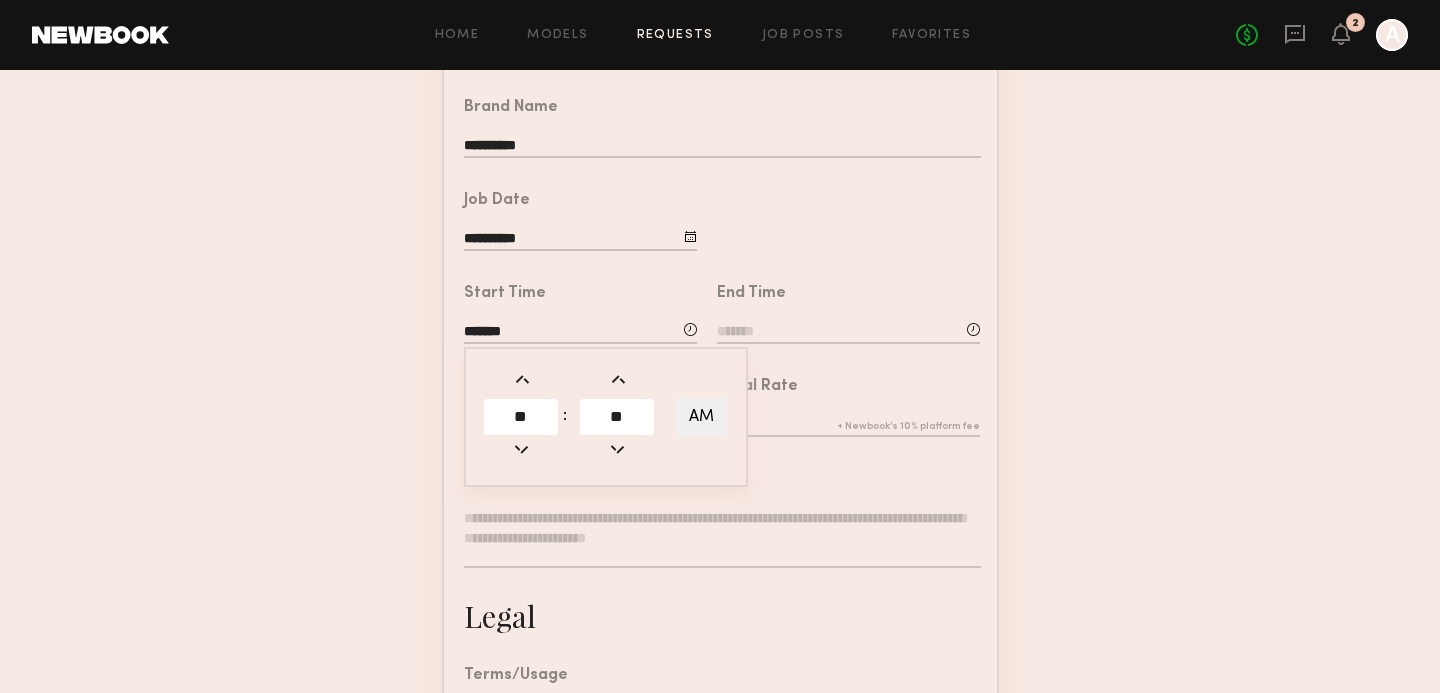 click on "End Time" 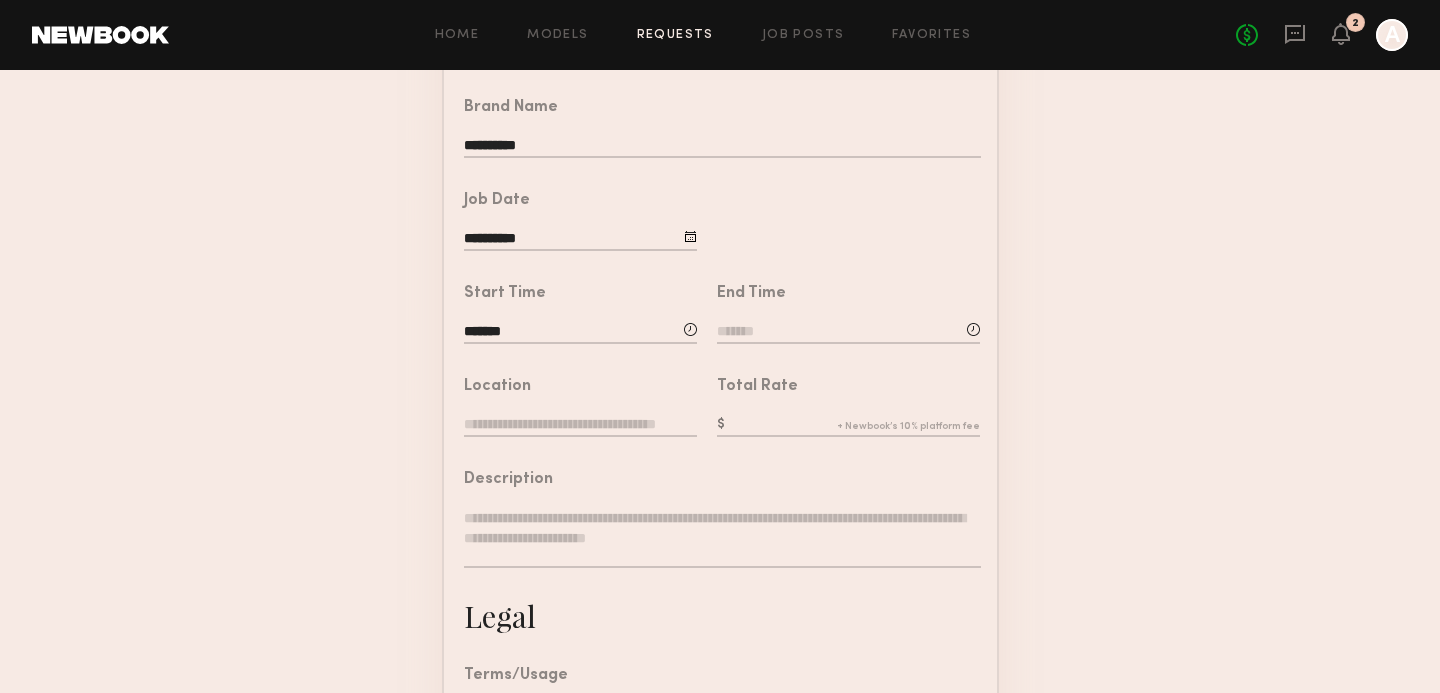click 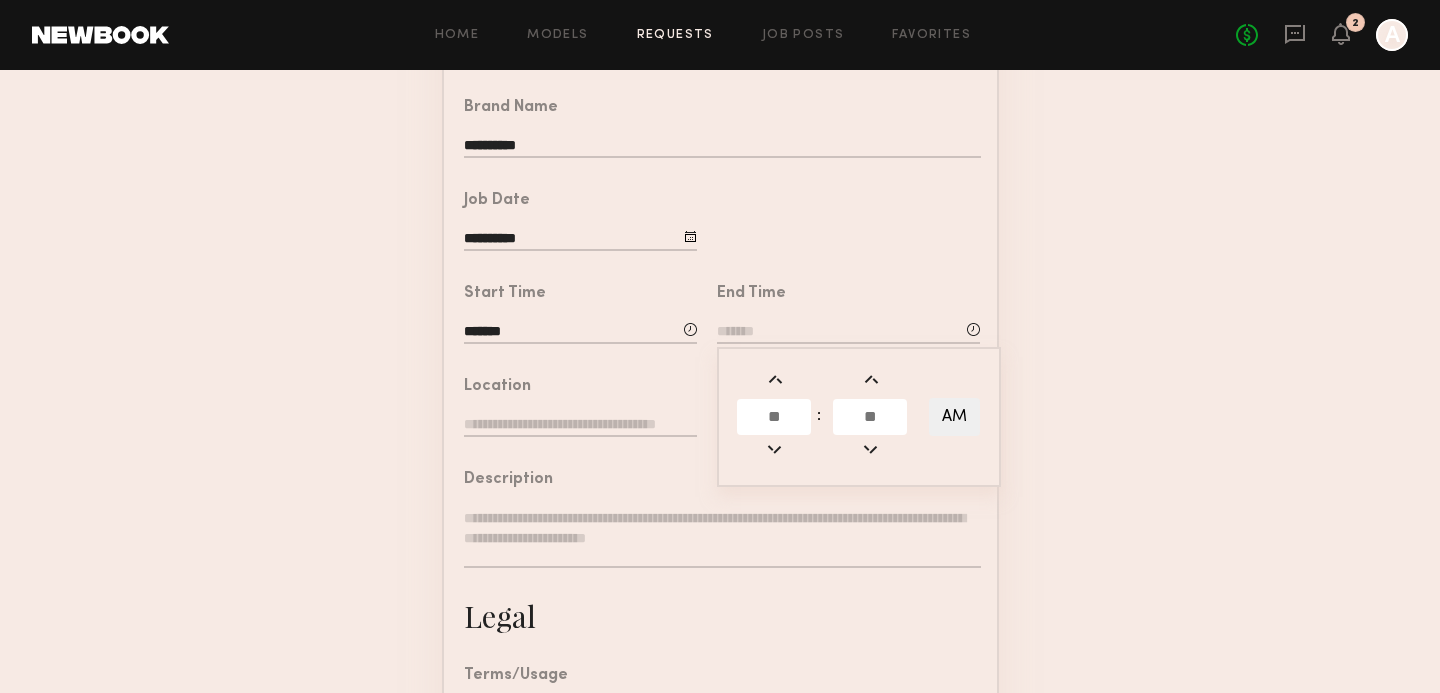 click 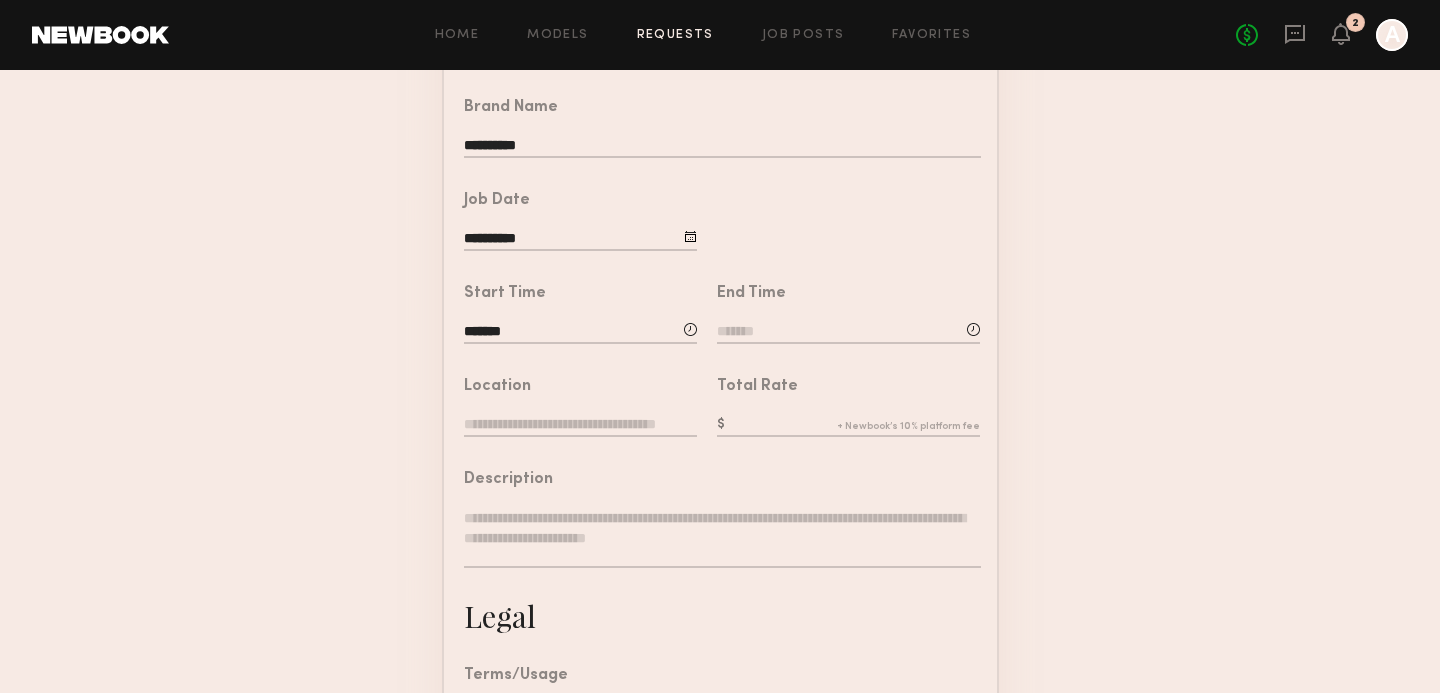 click 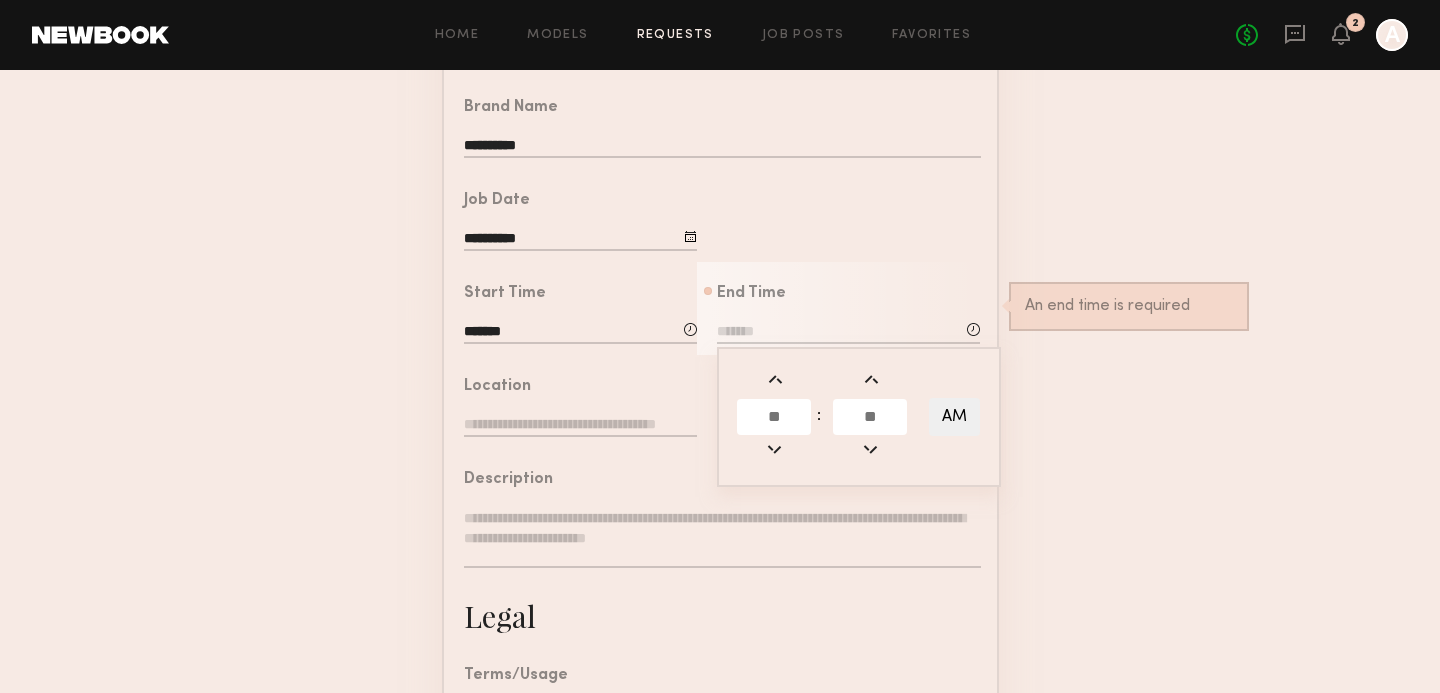 click 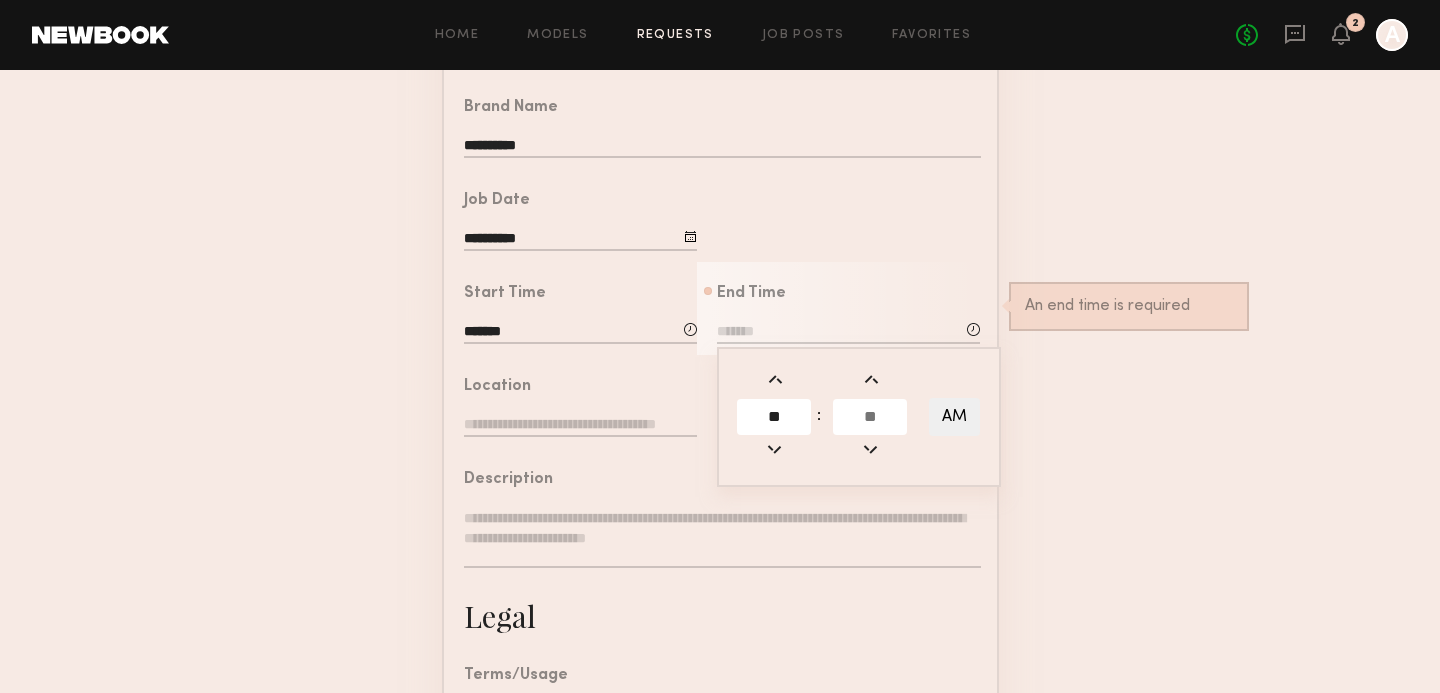 type on "**" 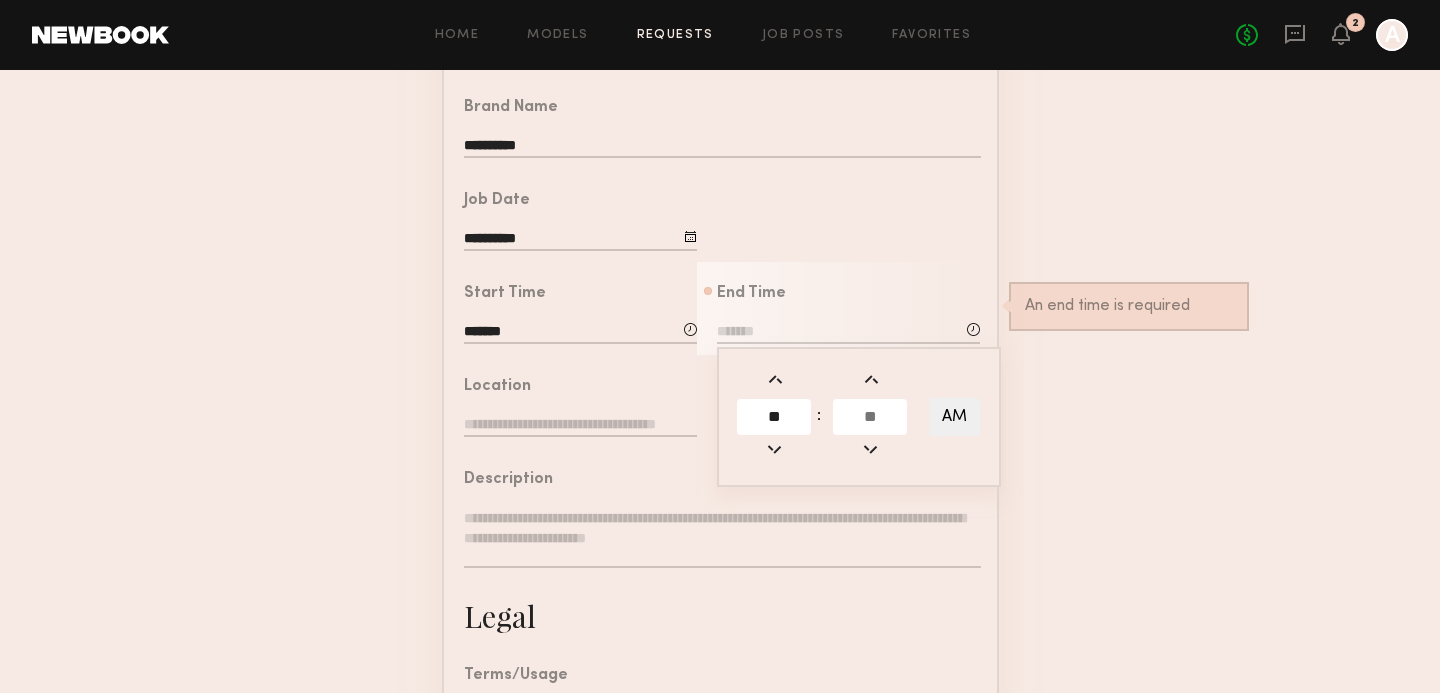click 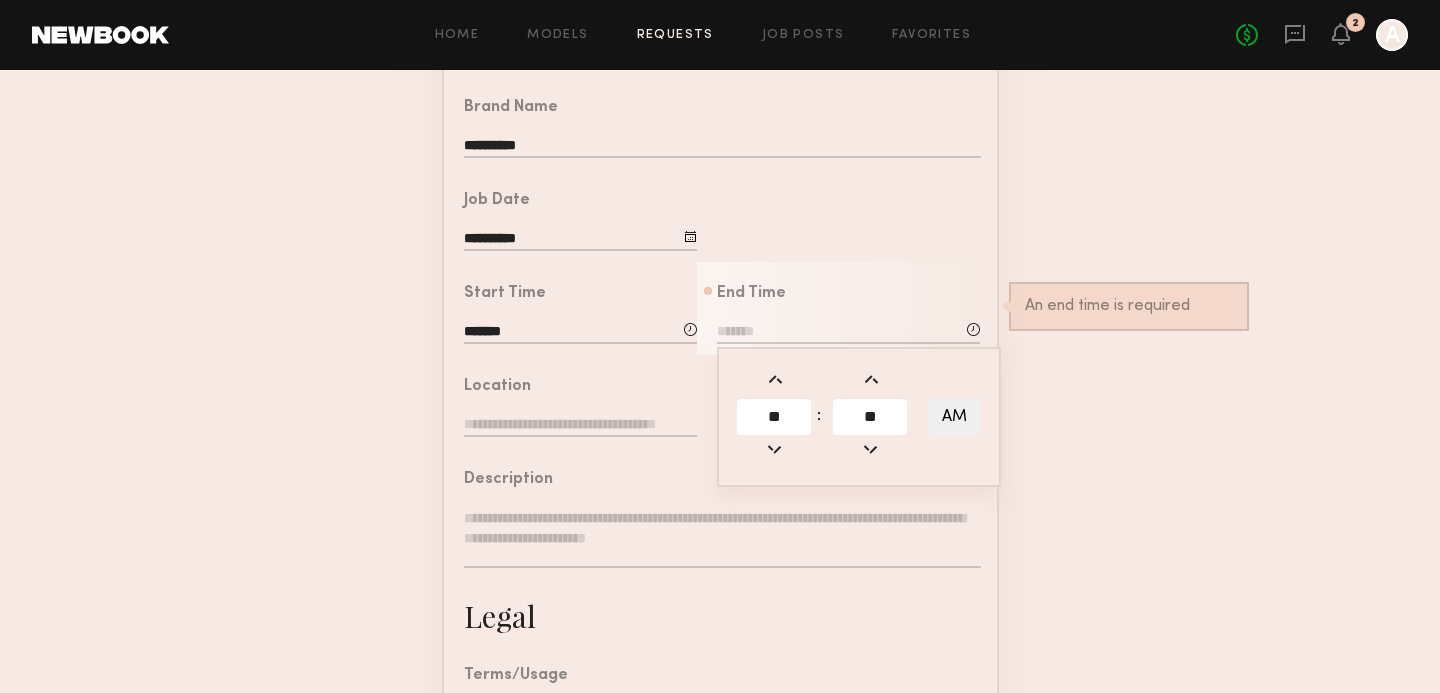 type on "**" 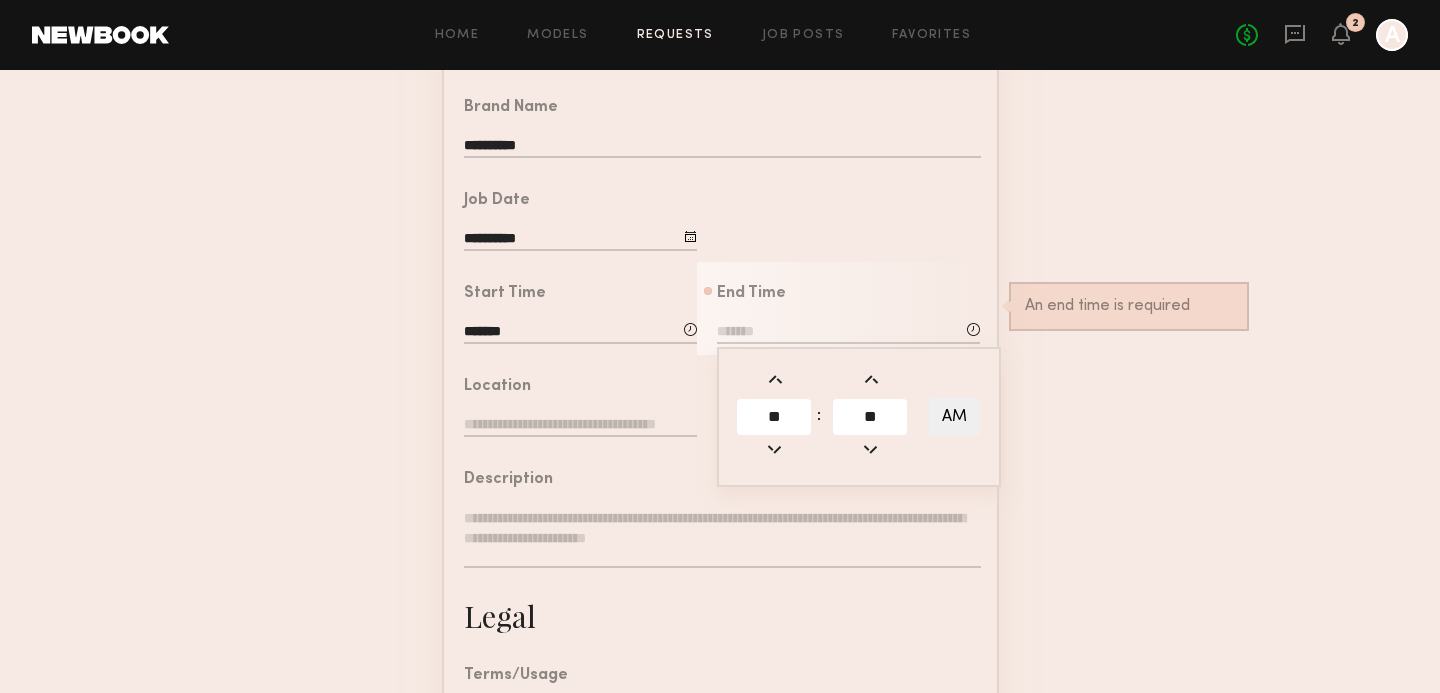 type on "********" 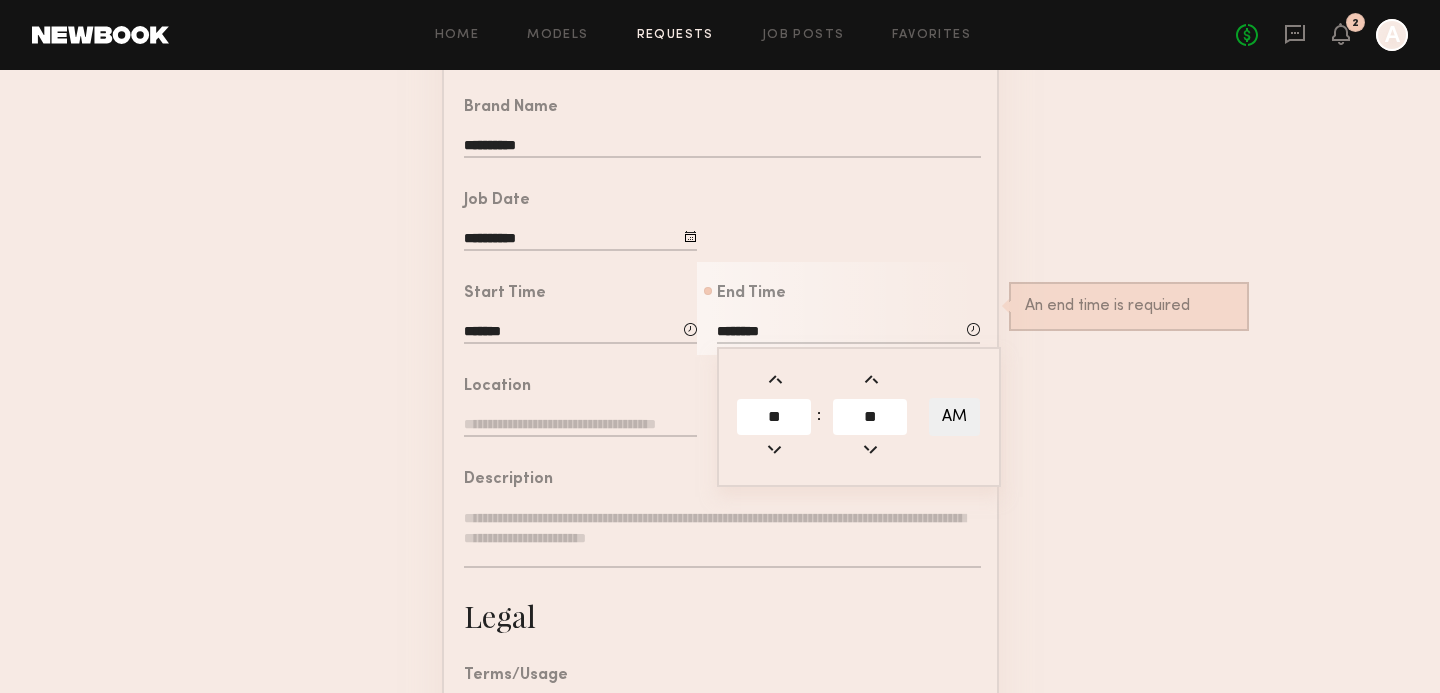 click on "AM" 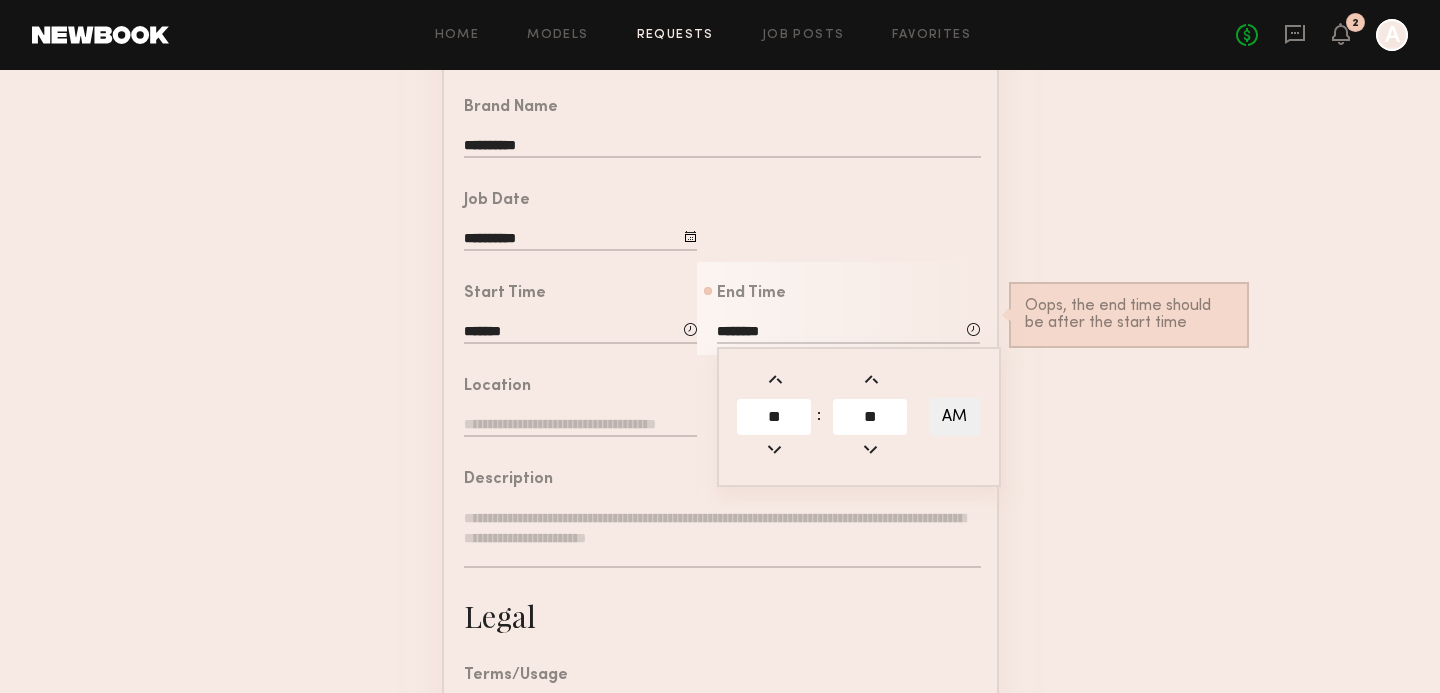 click on "AM" 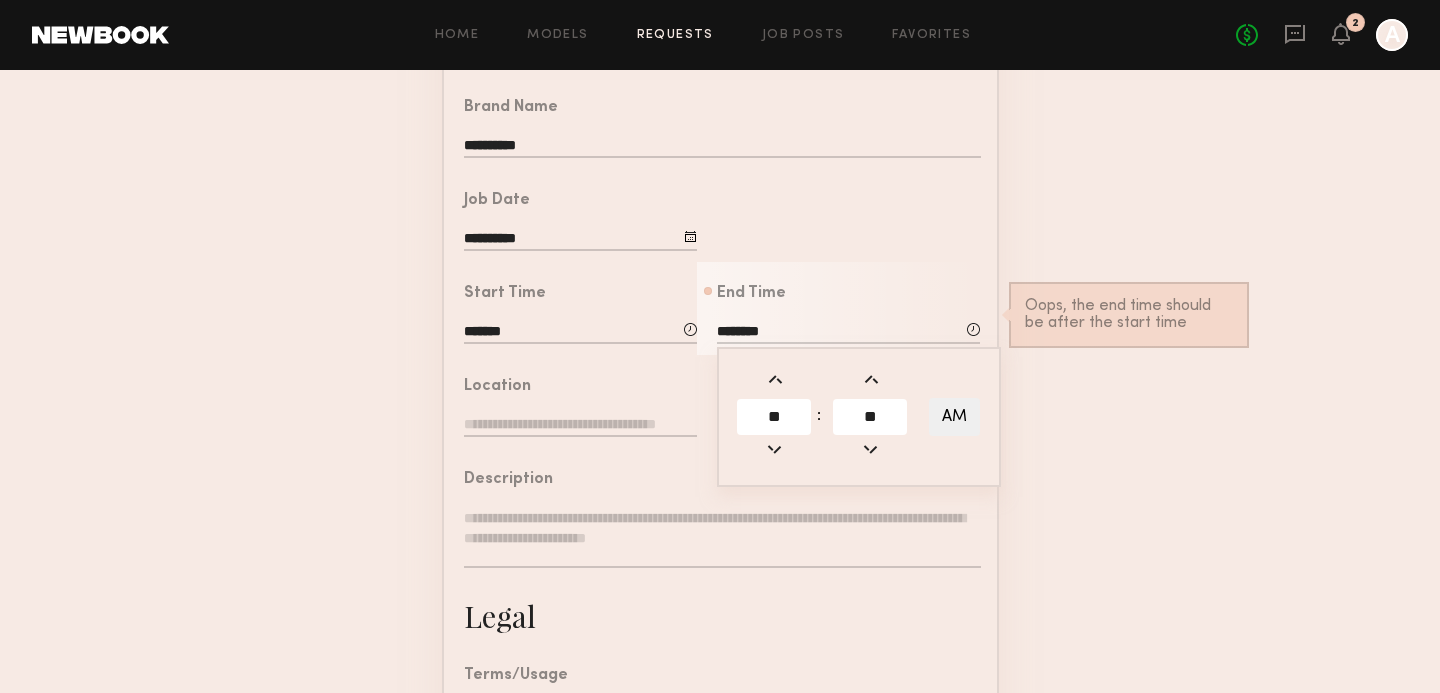 type on "********" 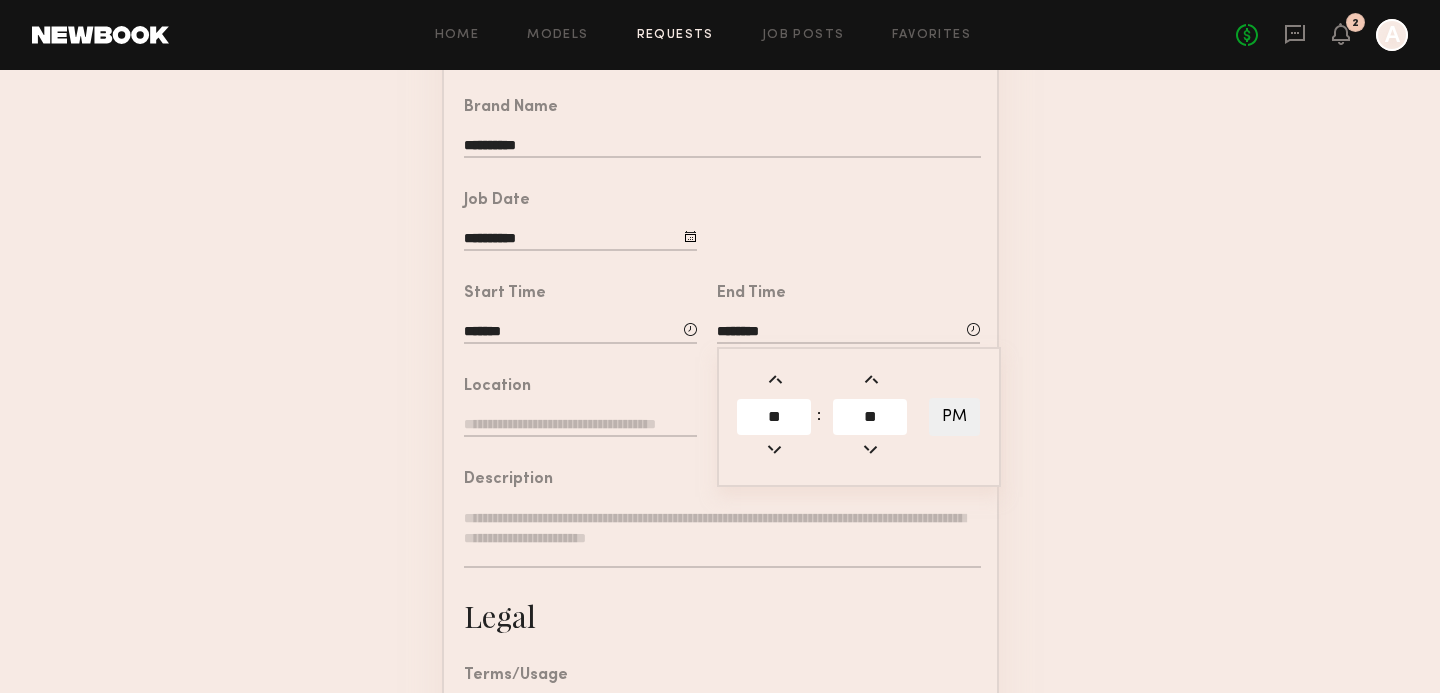 click on "**********" 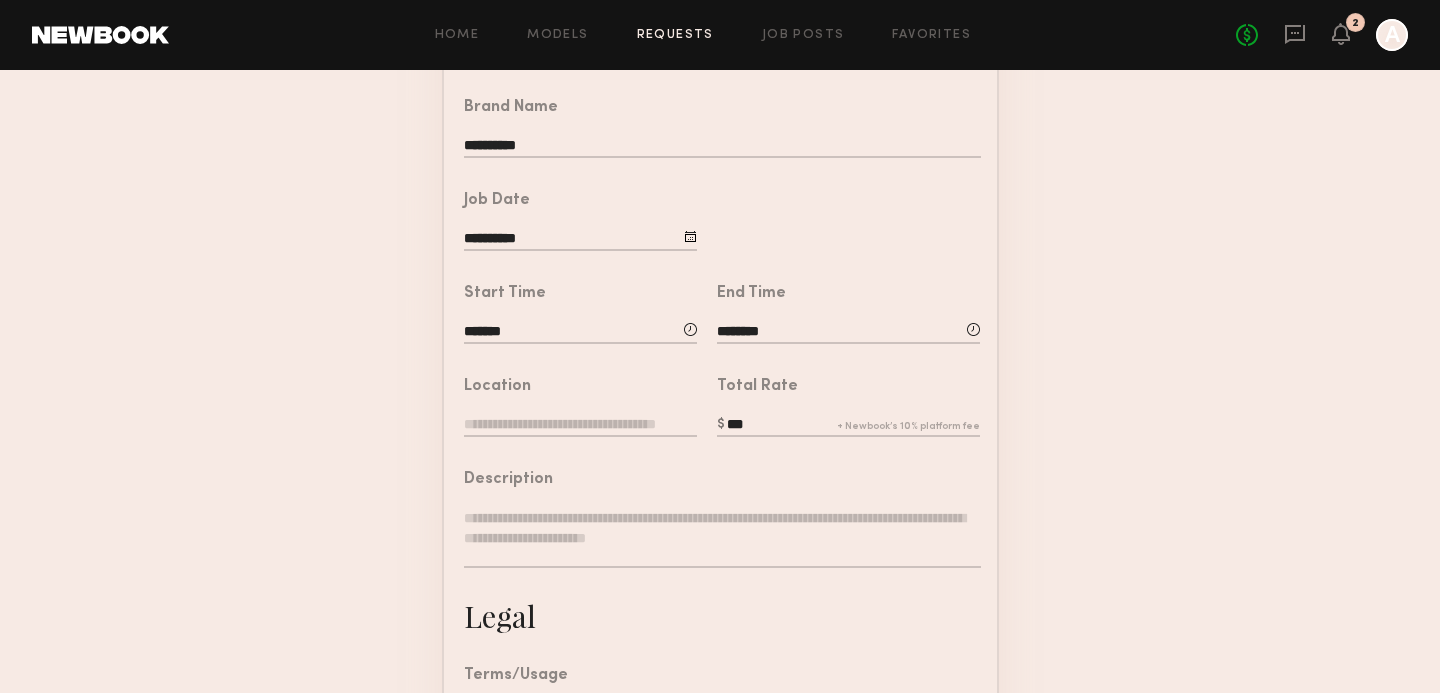 click on "***" 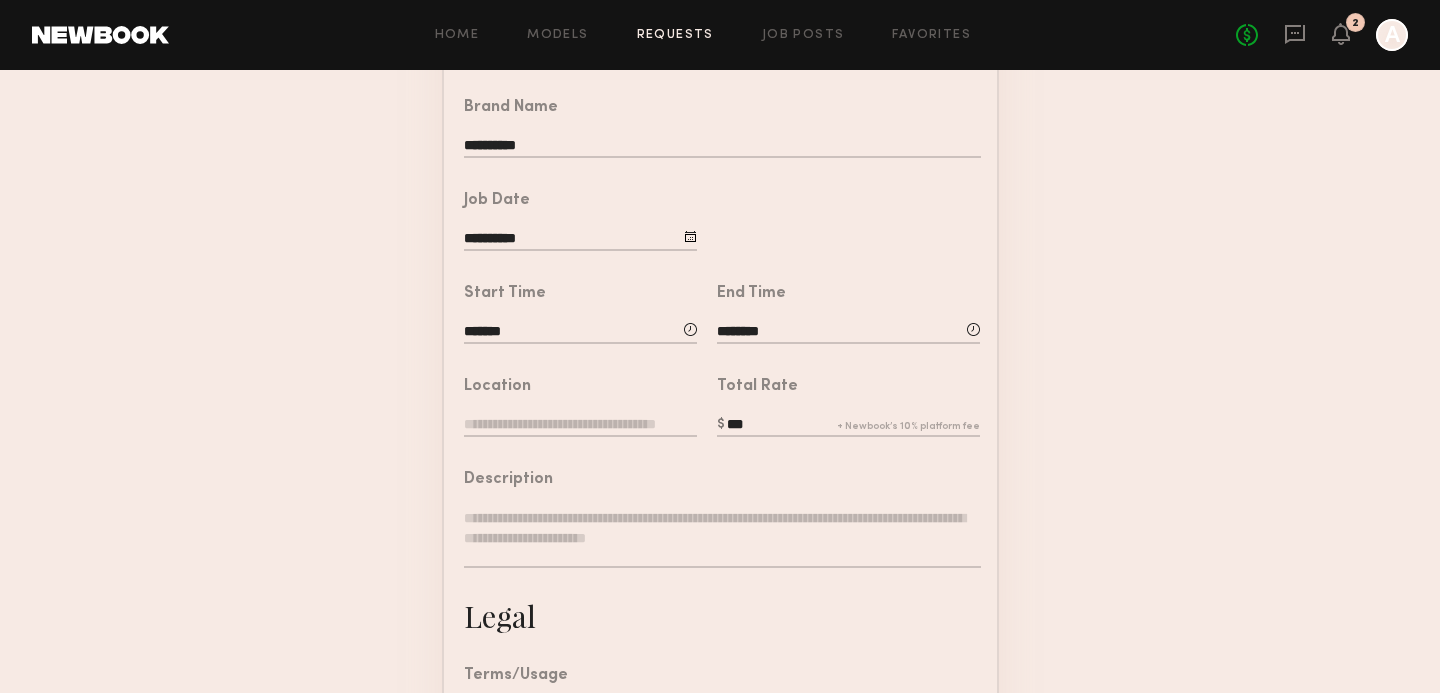 type on "***" 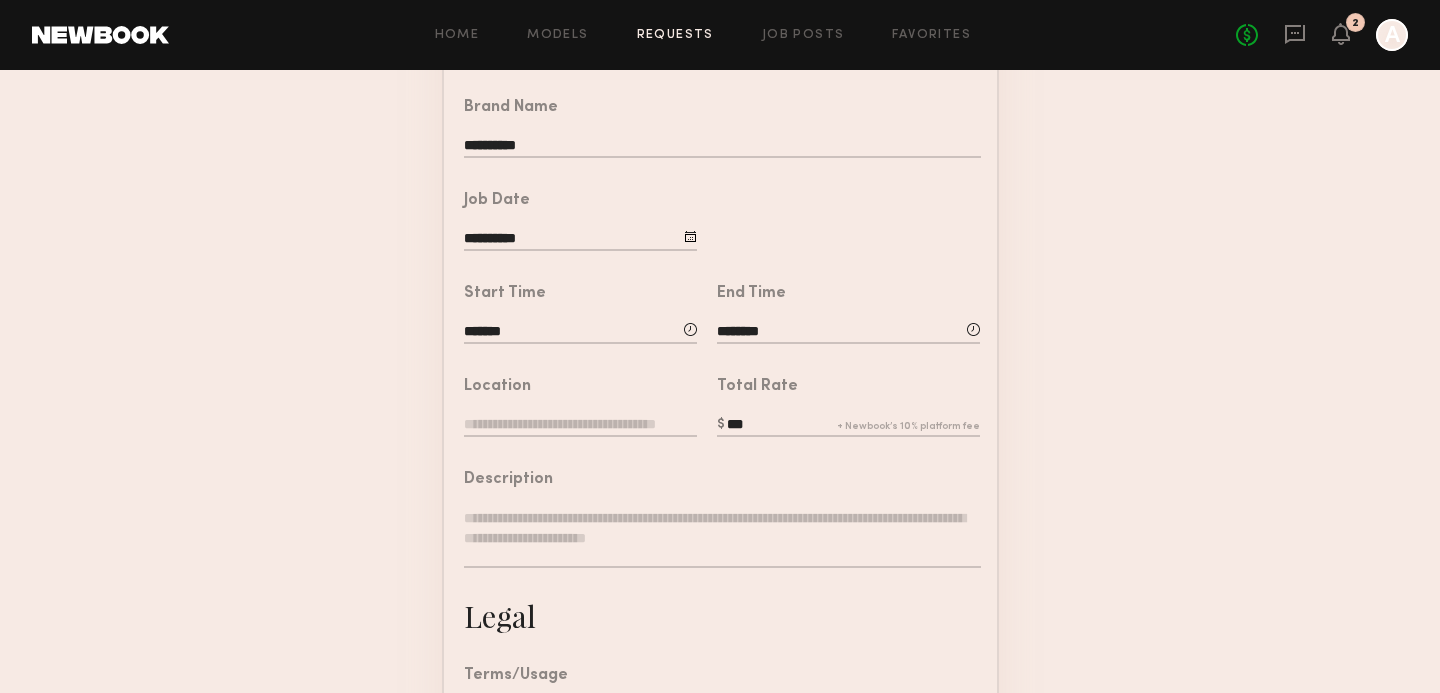 click 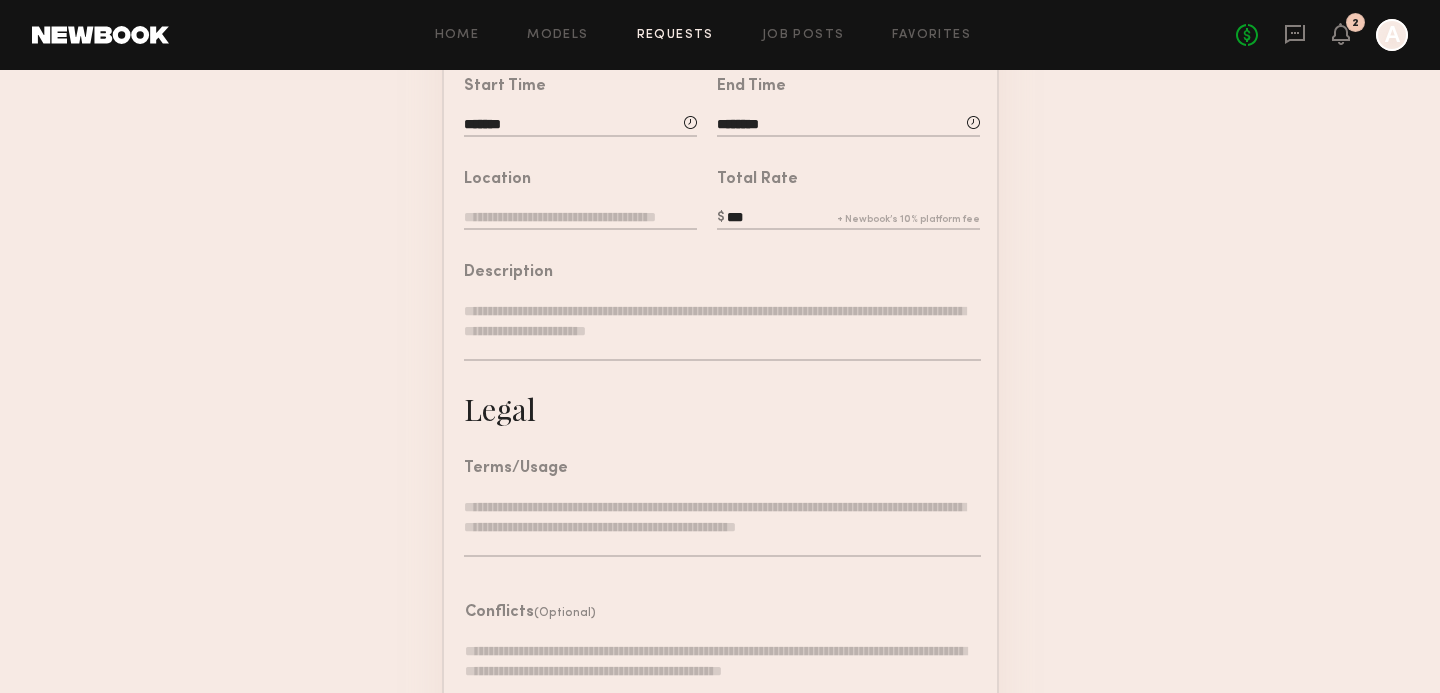 scroll, scrollTop: 474, scrollLeft: 0, axis: vertical 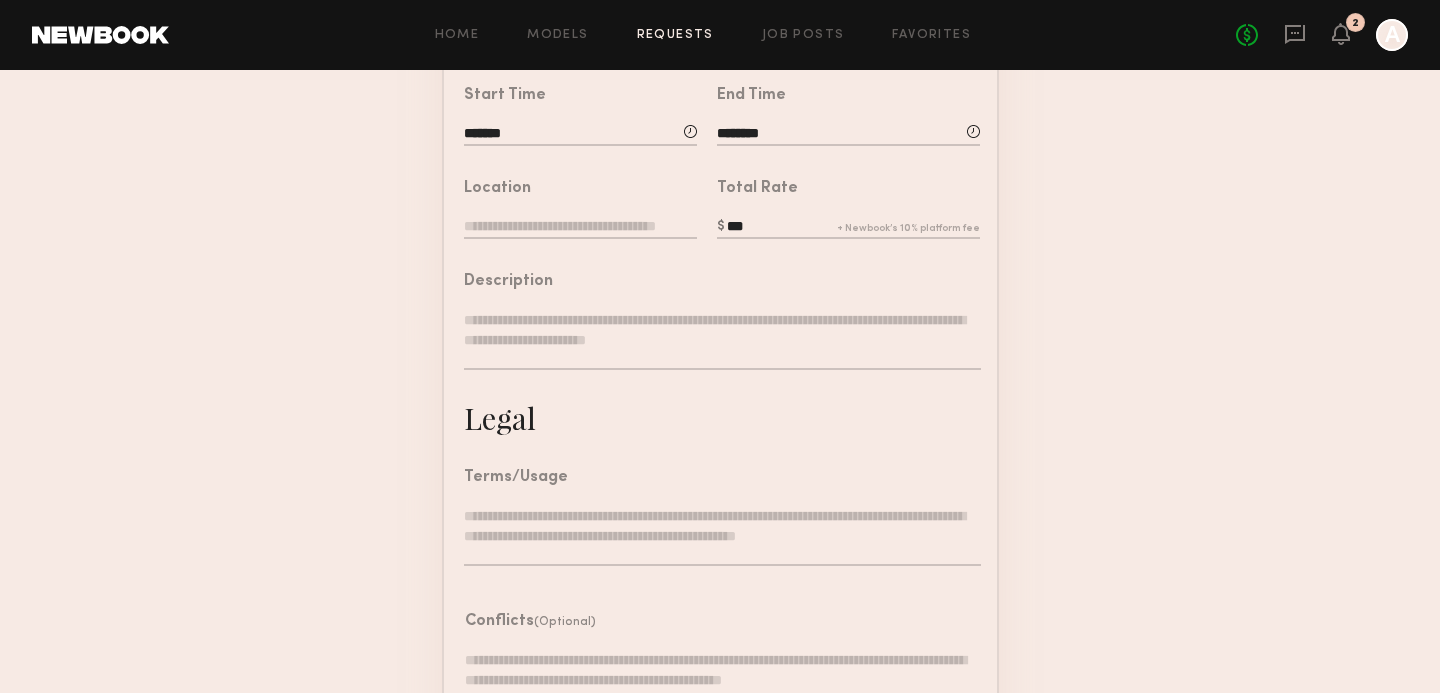 click 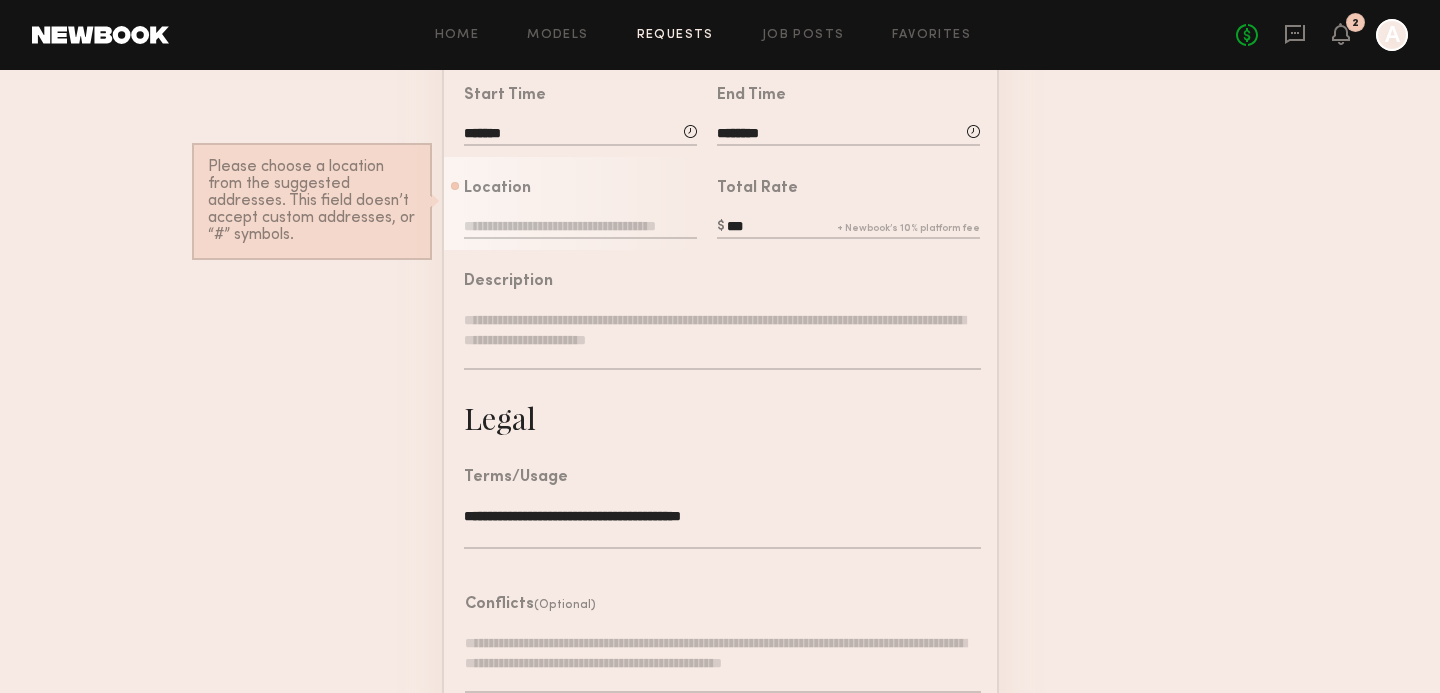 type on "**********" 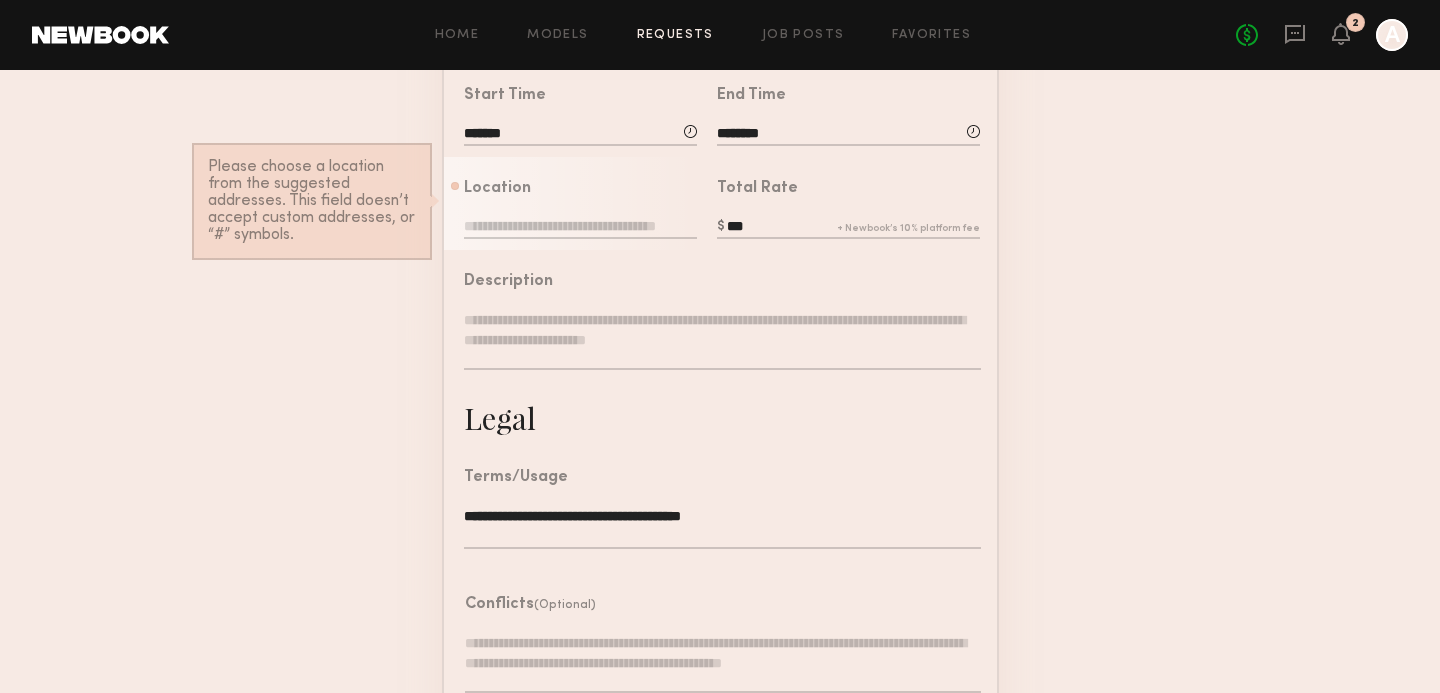 click 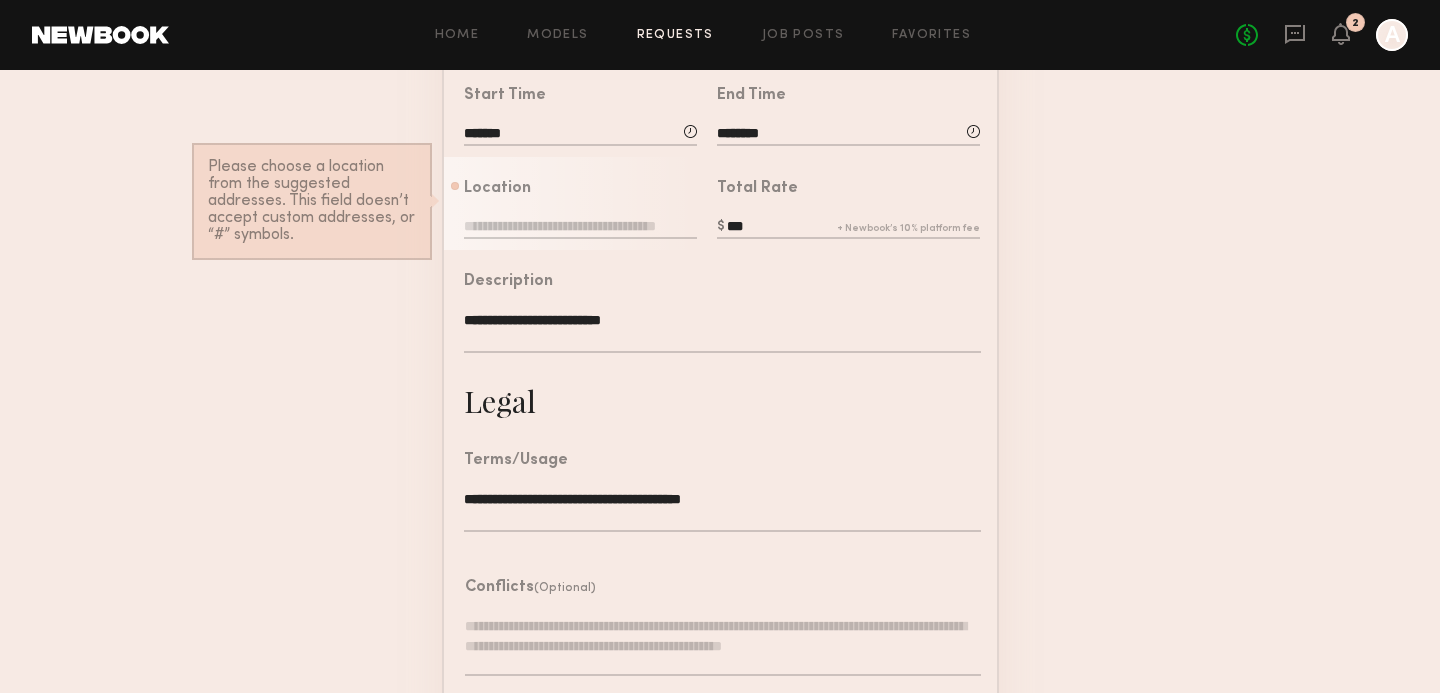 scroll, scrollTop: 589, scrollLeft: 0, axis: vertical 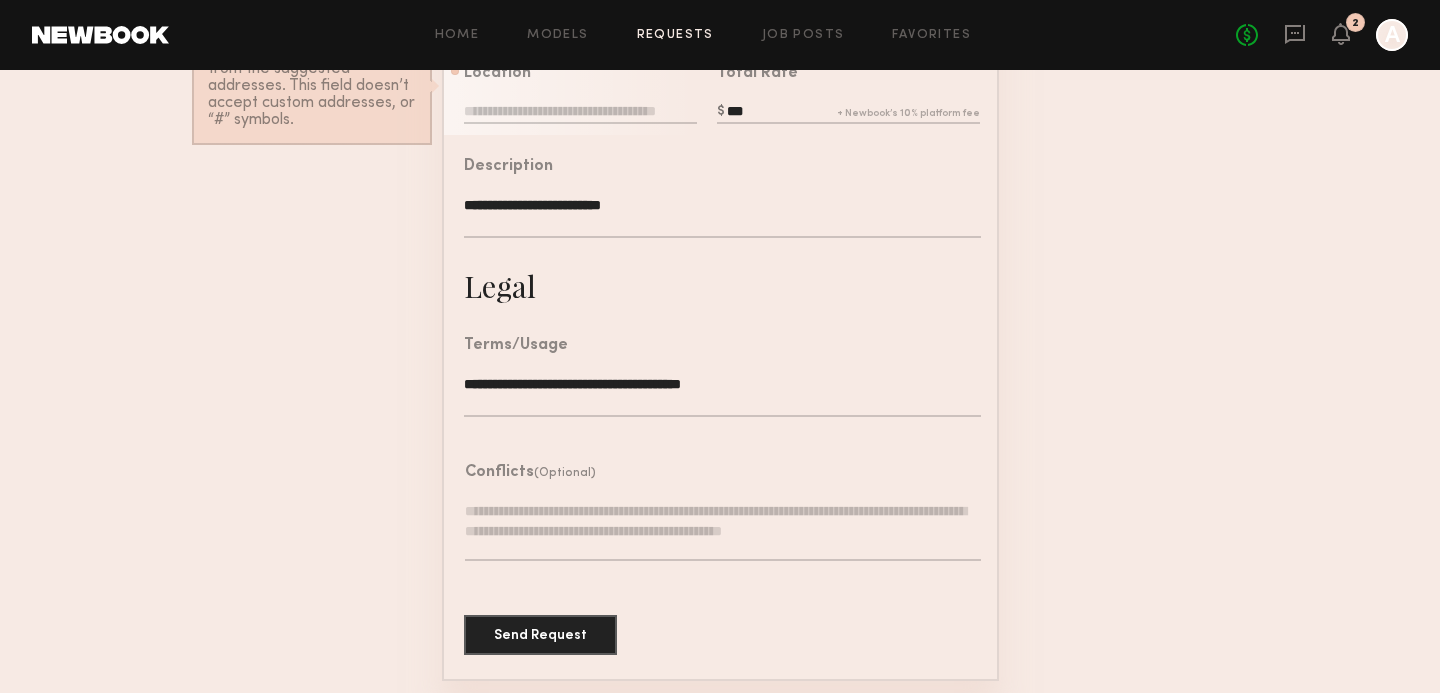 type on "**********" 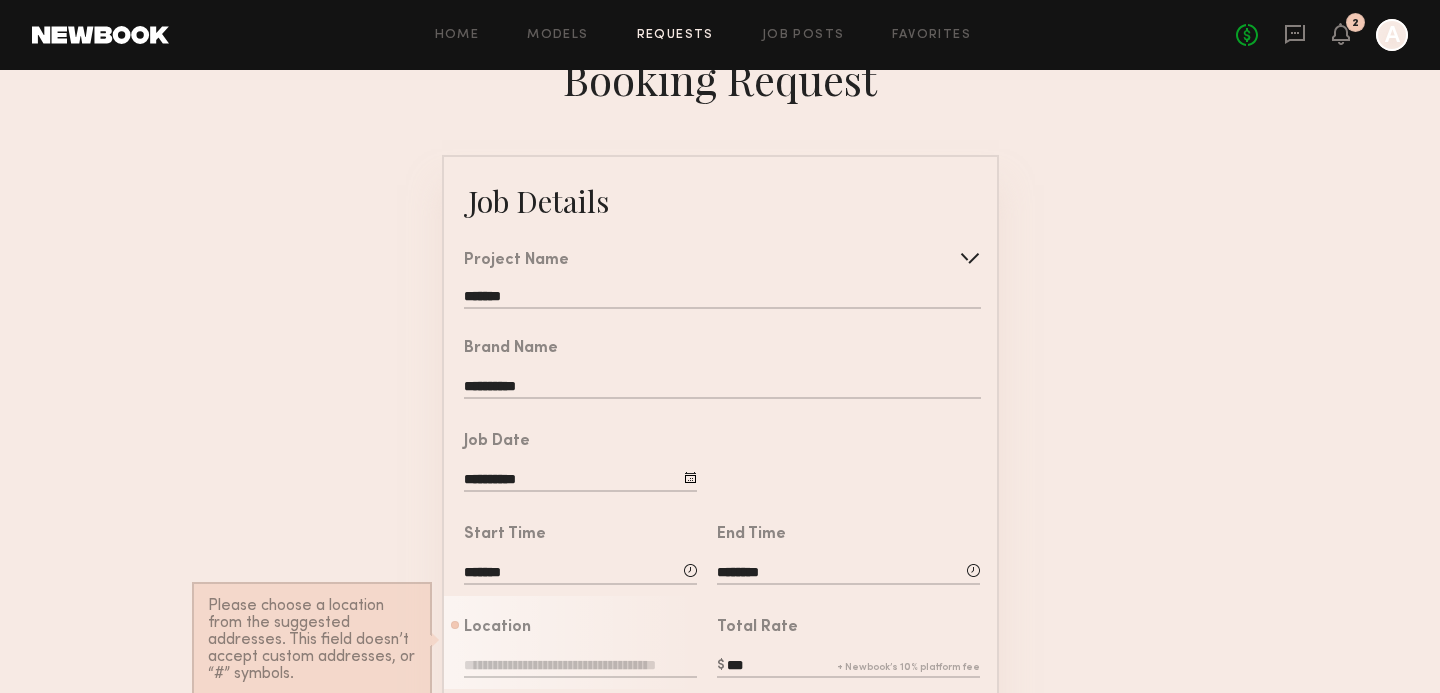 scroll, scrollTop: 68, scrollLeft: 0, axis: vertical 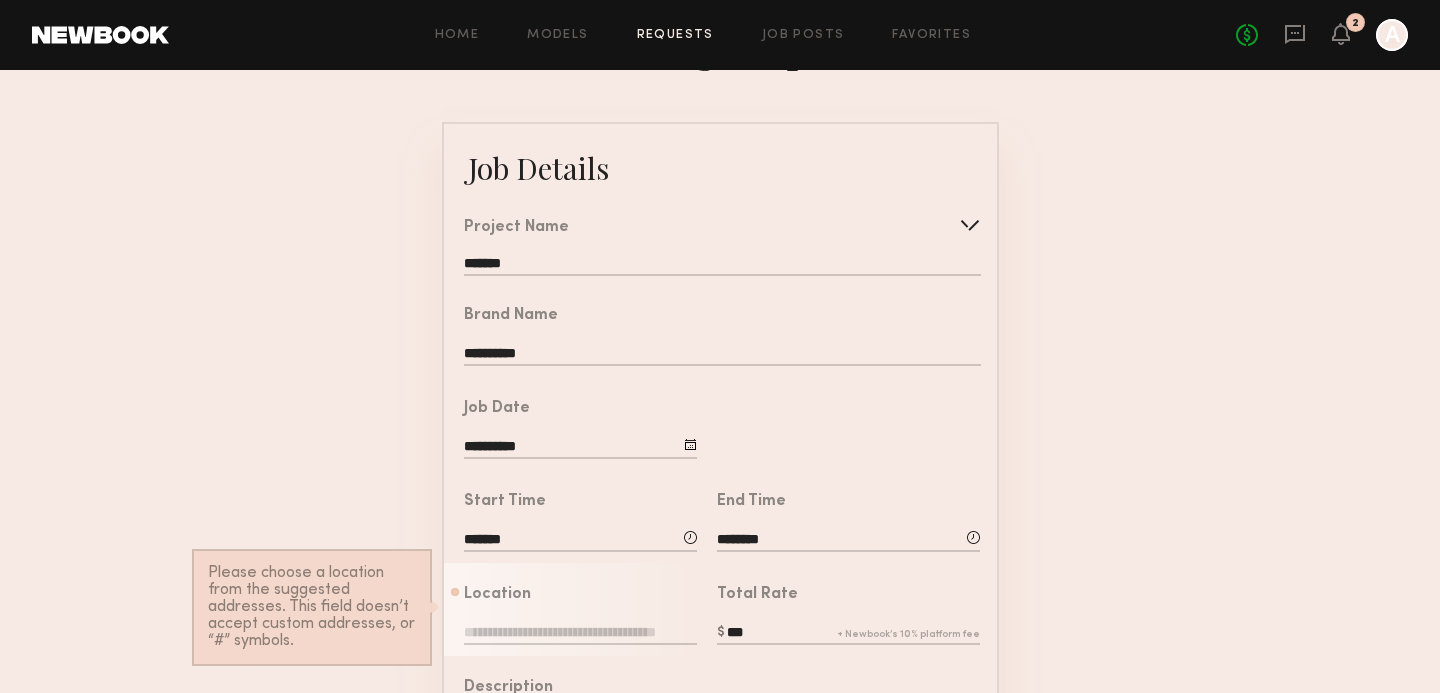 type on "**" 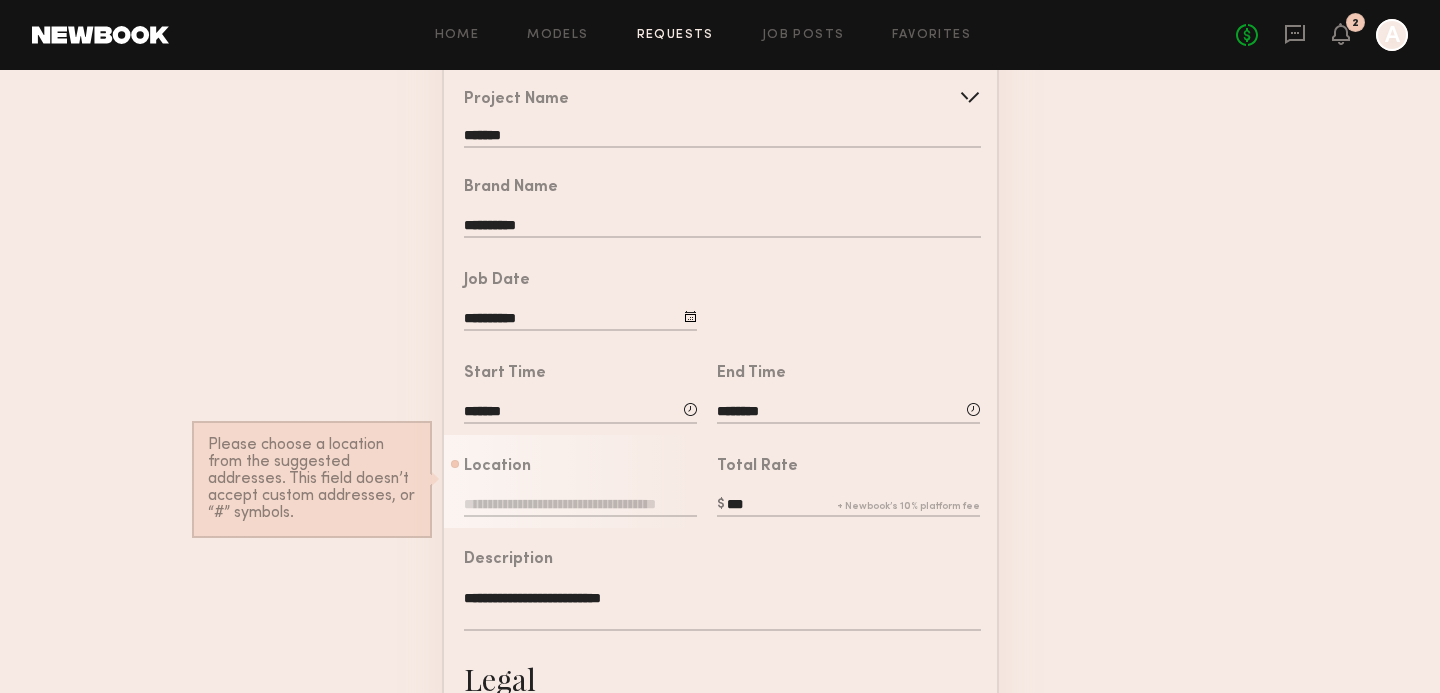 scroll, scrollTop: 223, scrollLeft: 0, axis: vertical 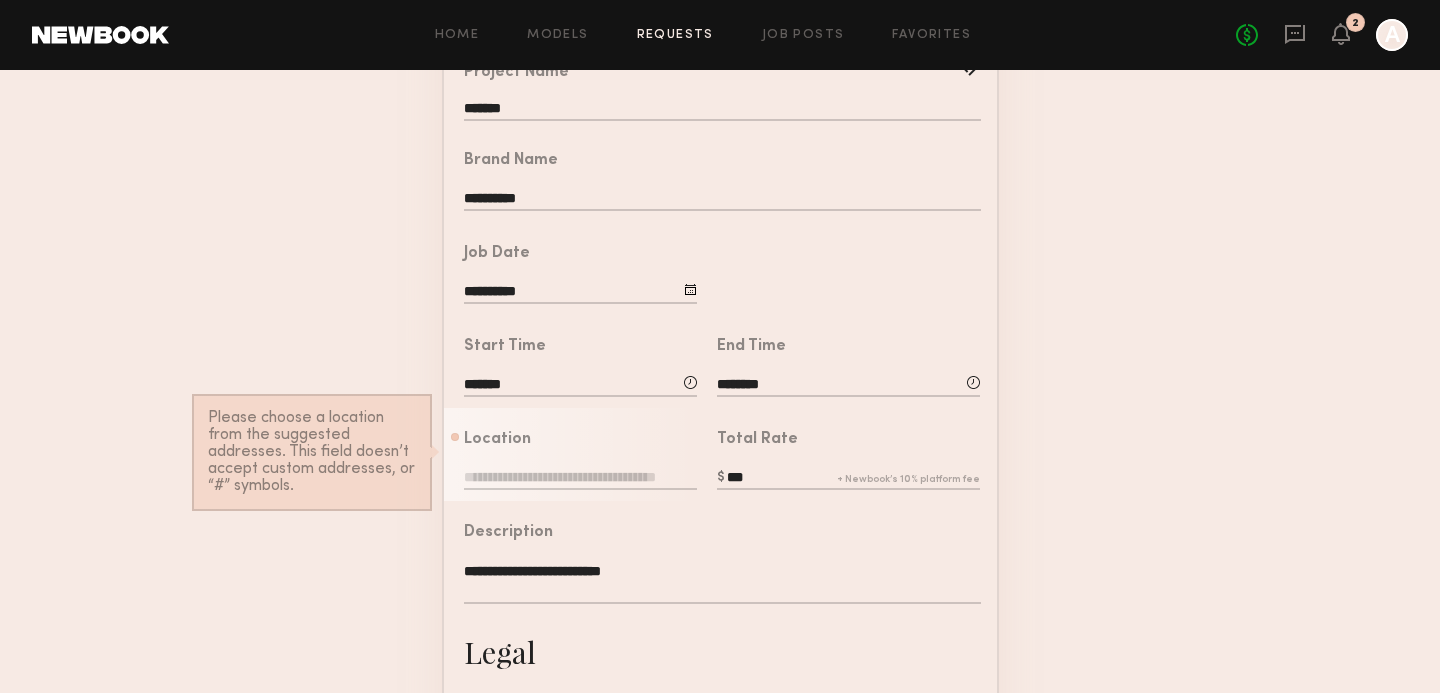 click 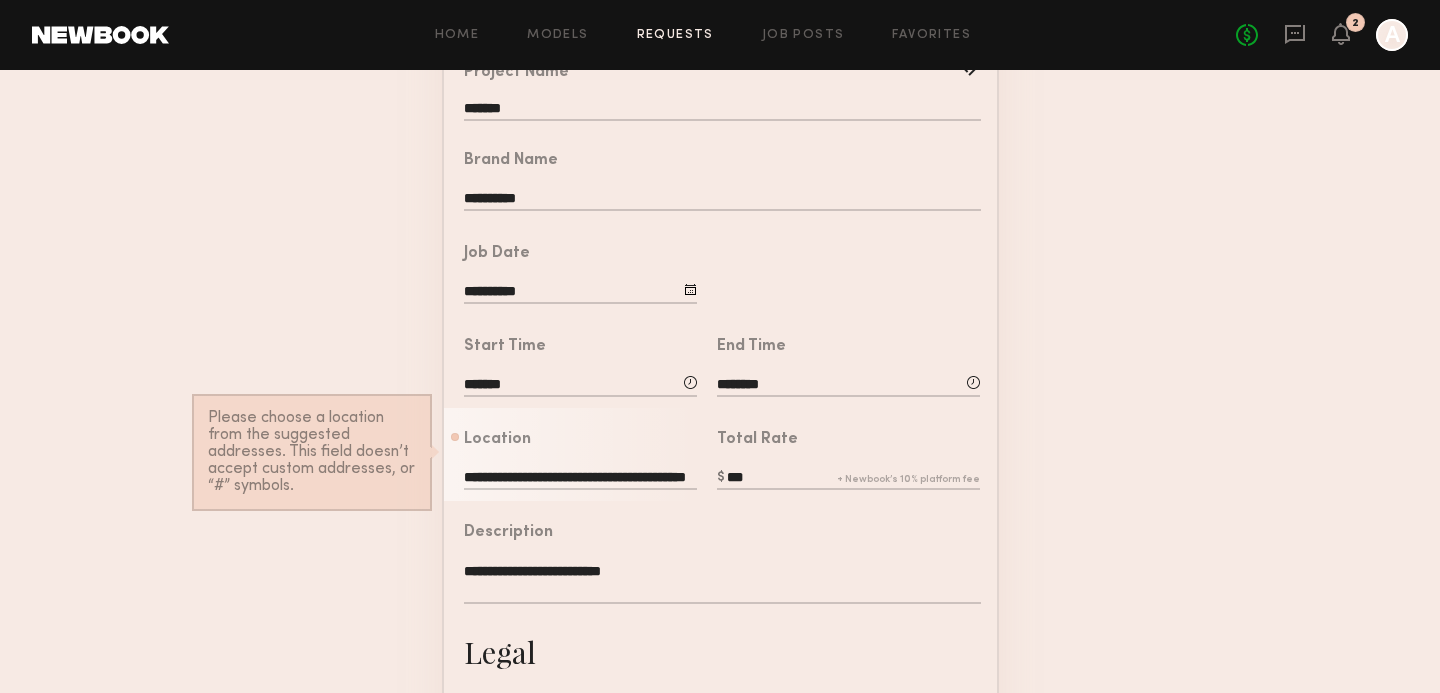 scroll, scrollTop: 0, scrollLeft: 50, axis: horizontal 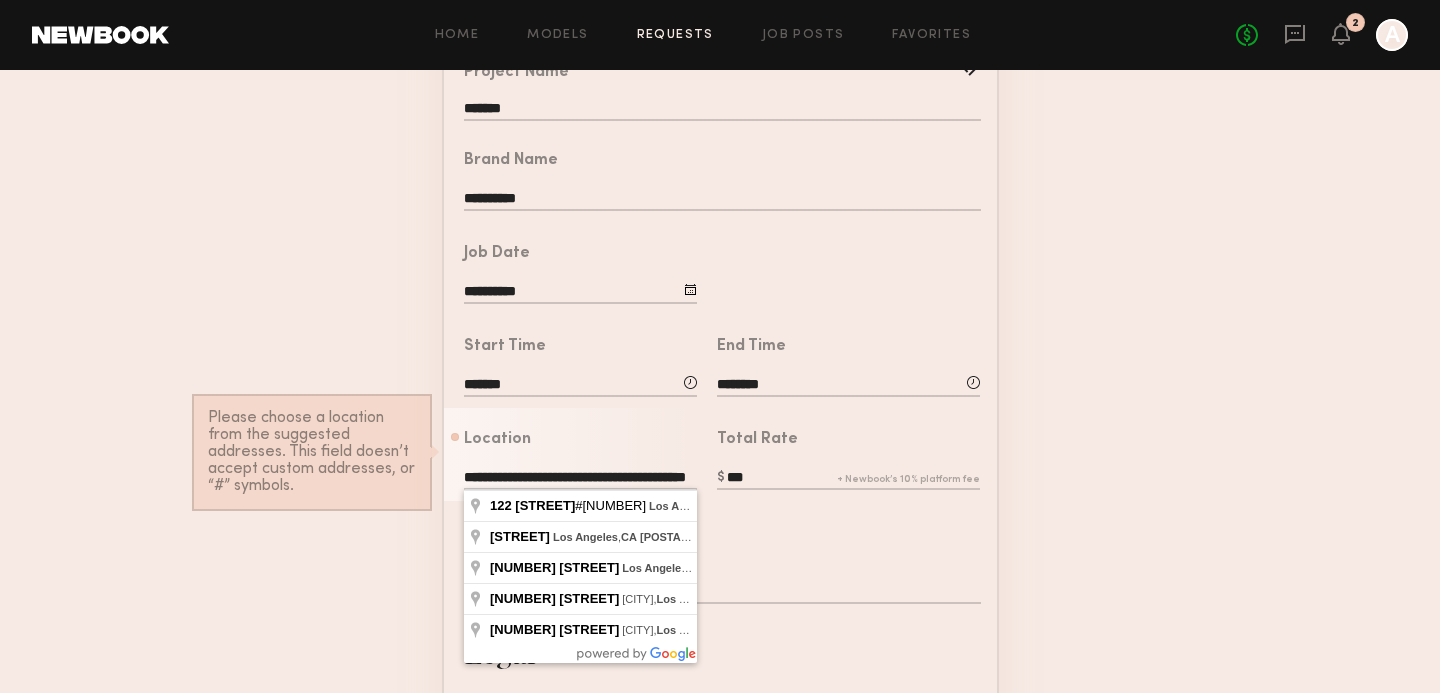 type on "**********" 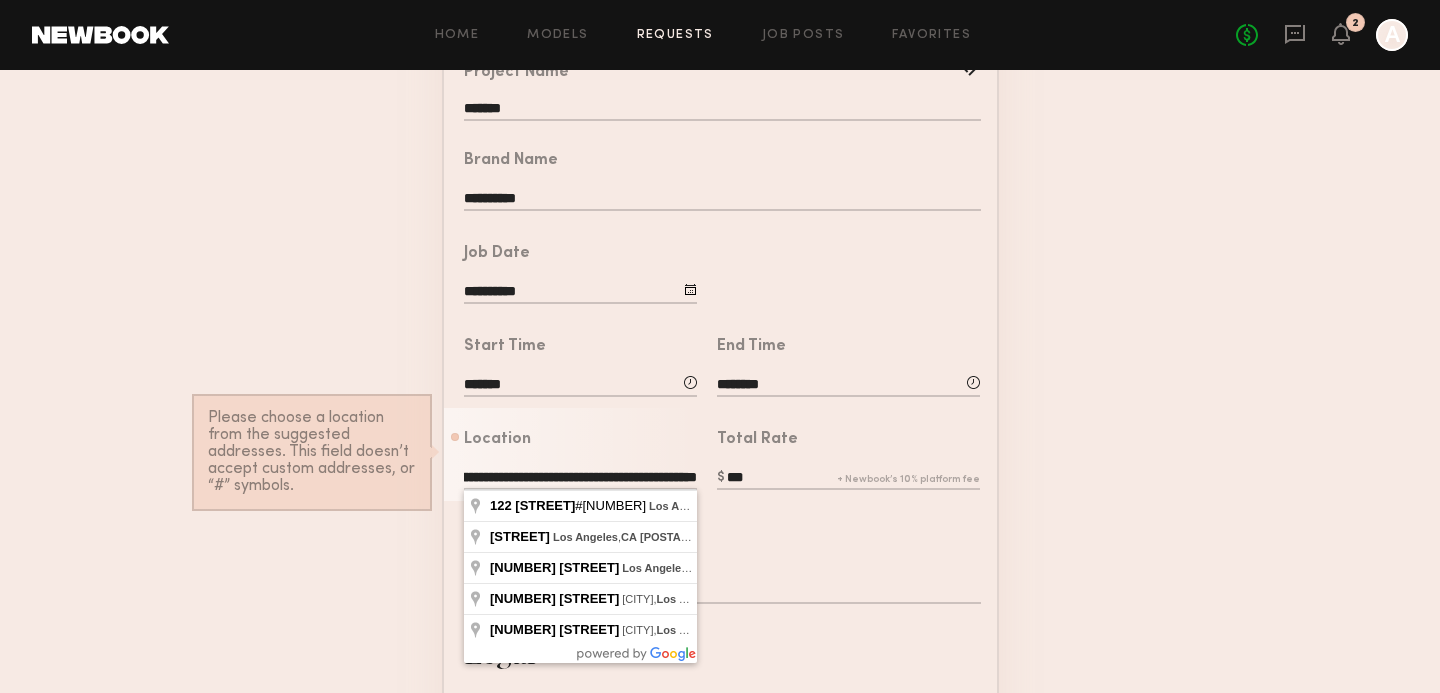 scroll, scrollTop: 0, scrollLeft: 0, axis: both 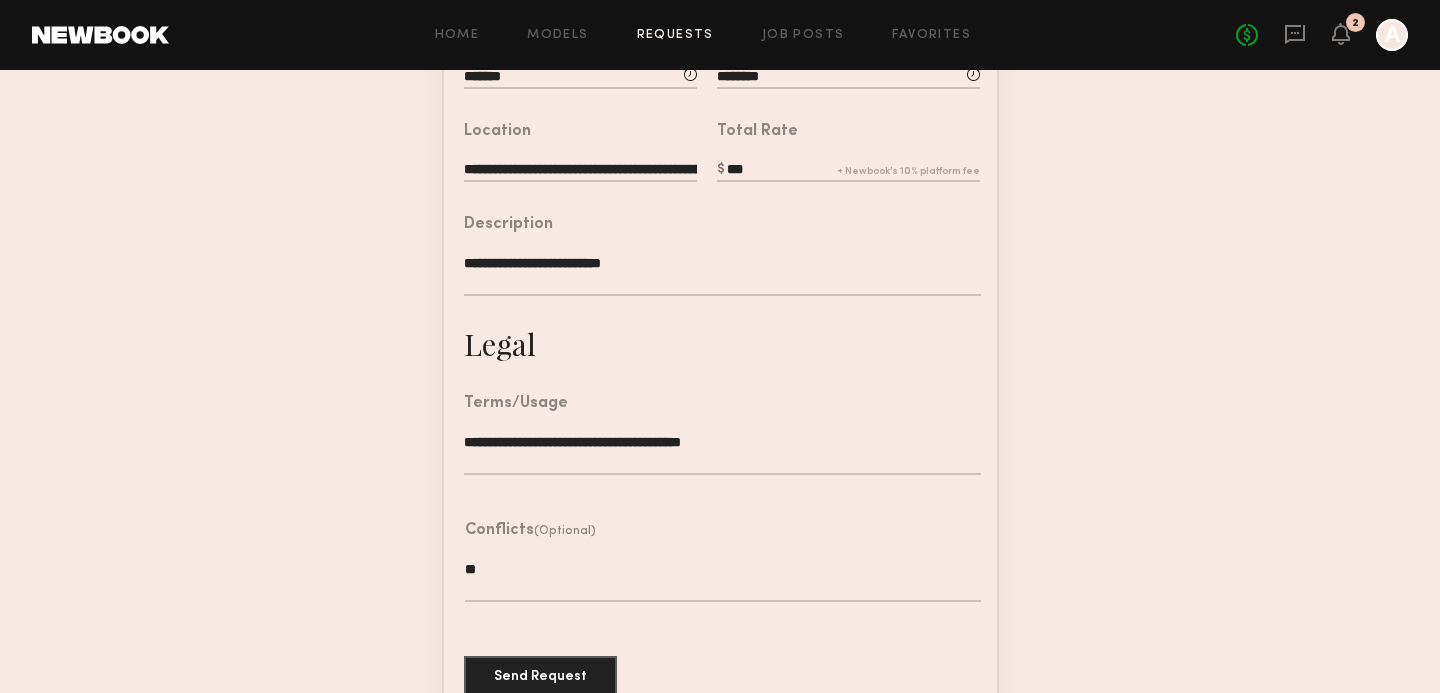 drag, startPoint x: 673, startPoint y: 267, endPoint x: 577, endPoint y: 257, distance: 96.519424 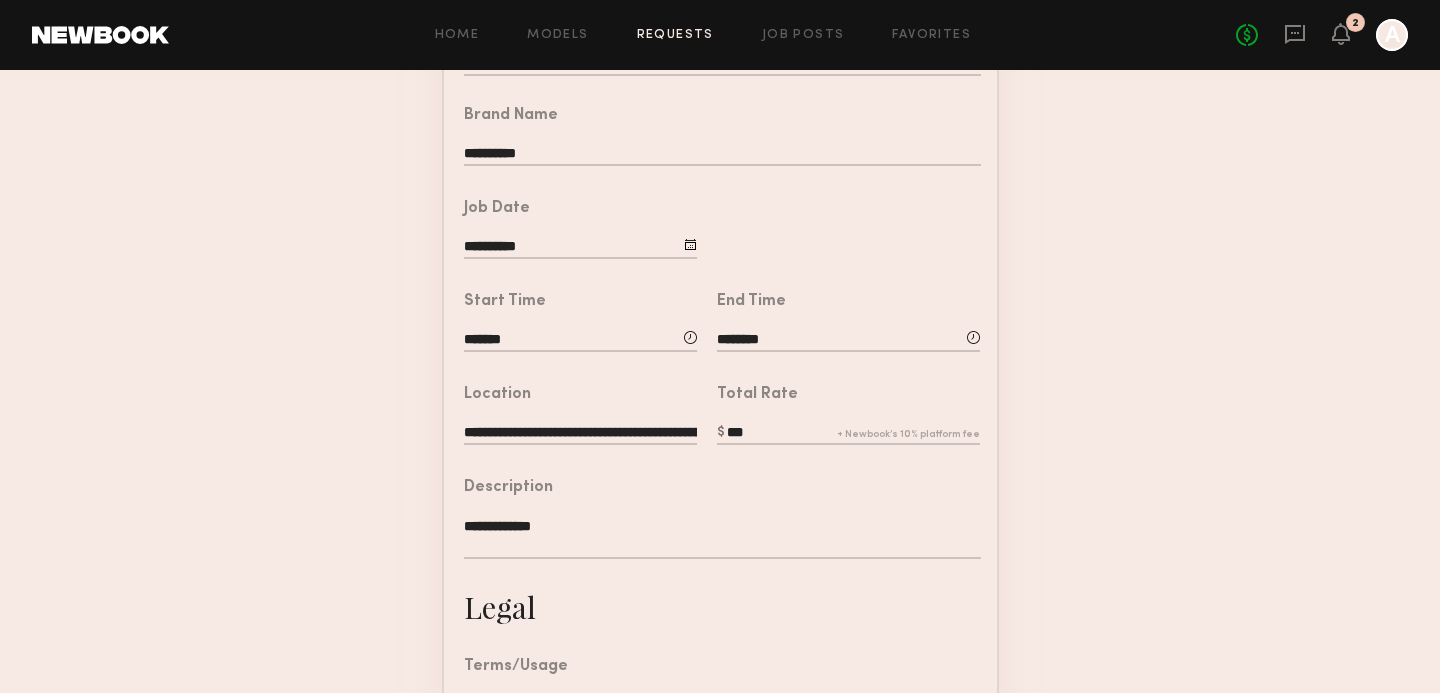 scroll, scrollTop: 572, scrollLeft: 0, axis: vertical 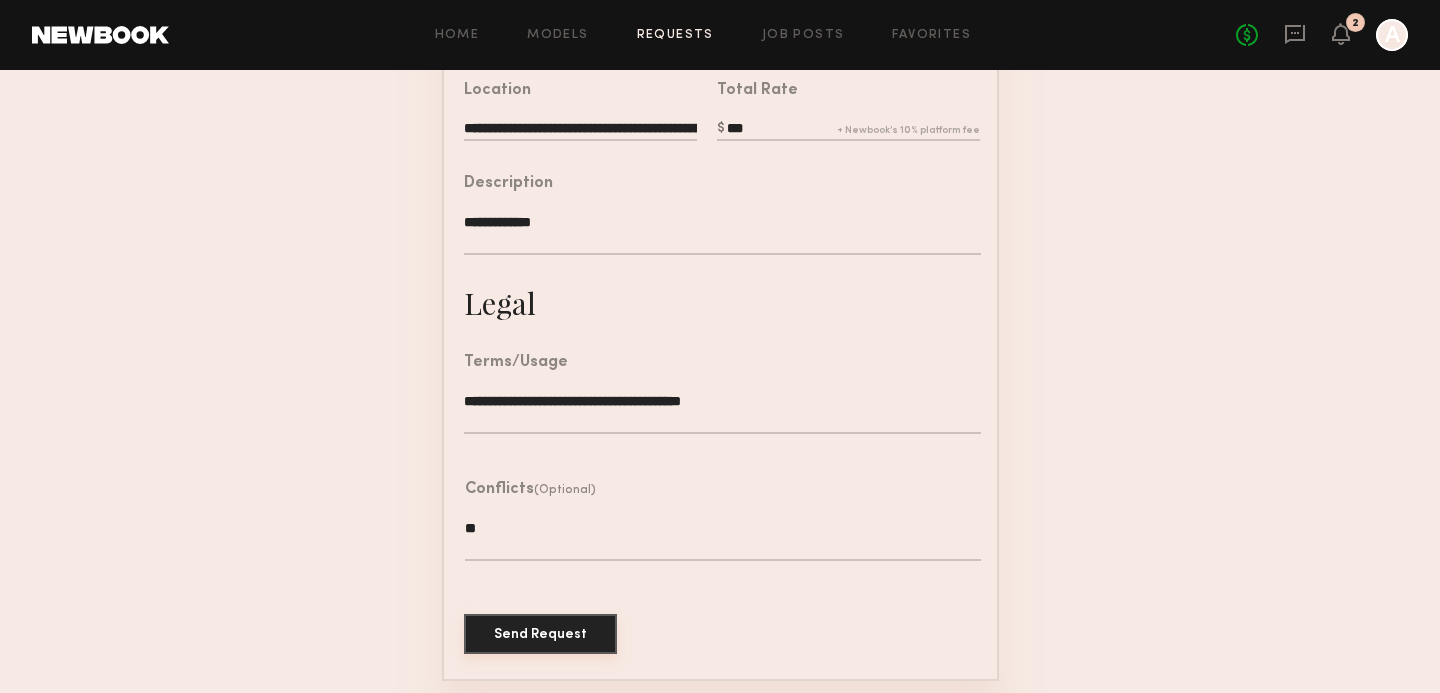 type on "**********" 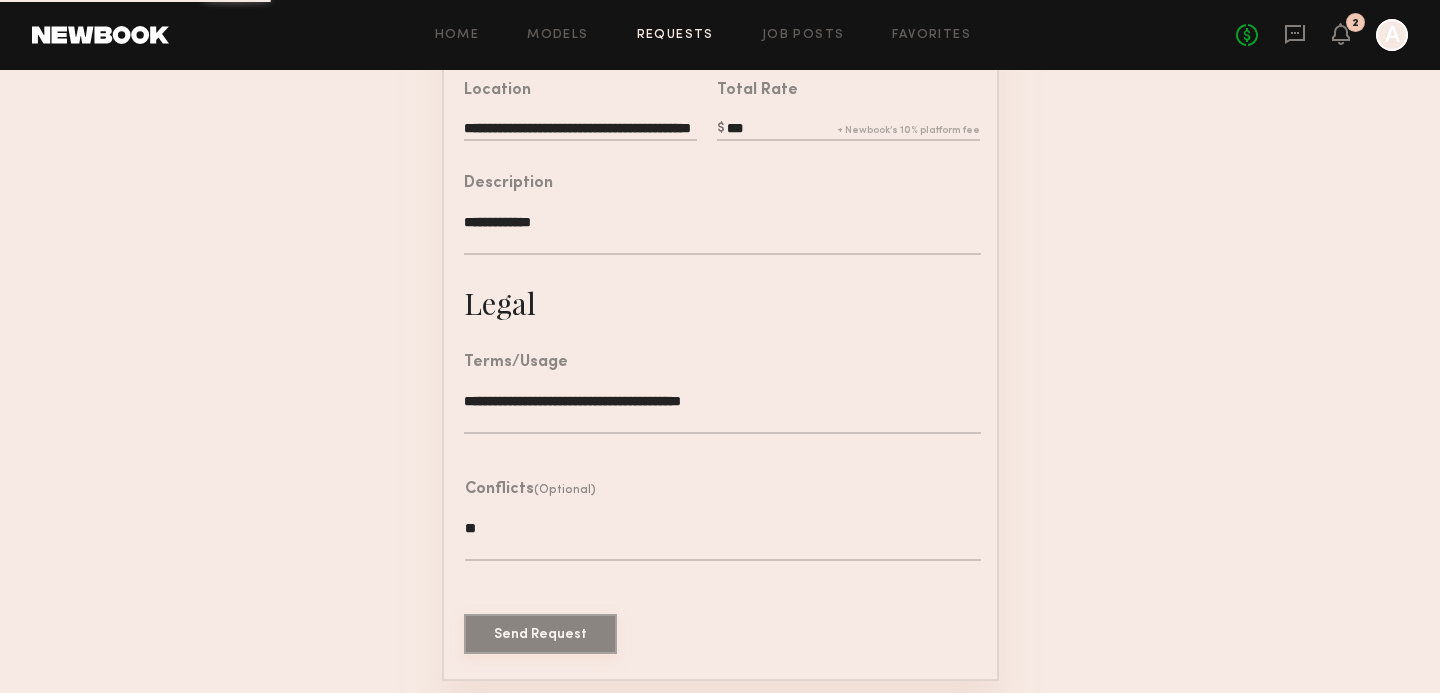 scroll, scrollTop: 0, scrollLeft: 0, axis: both 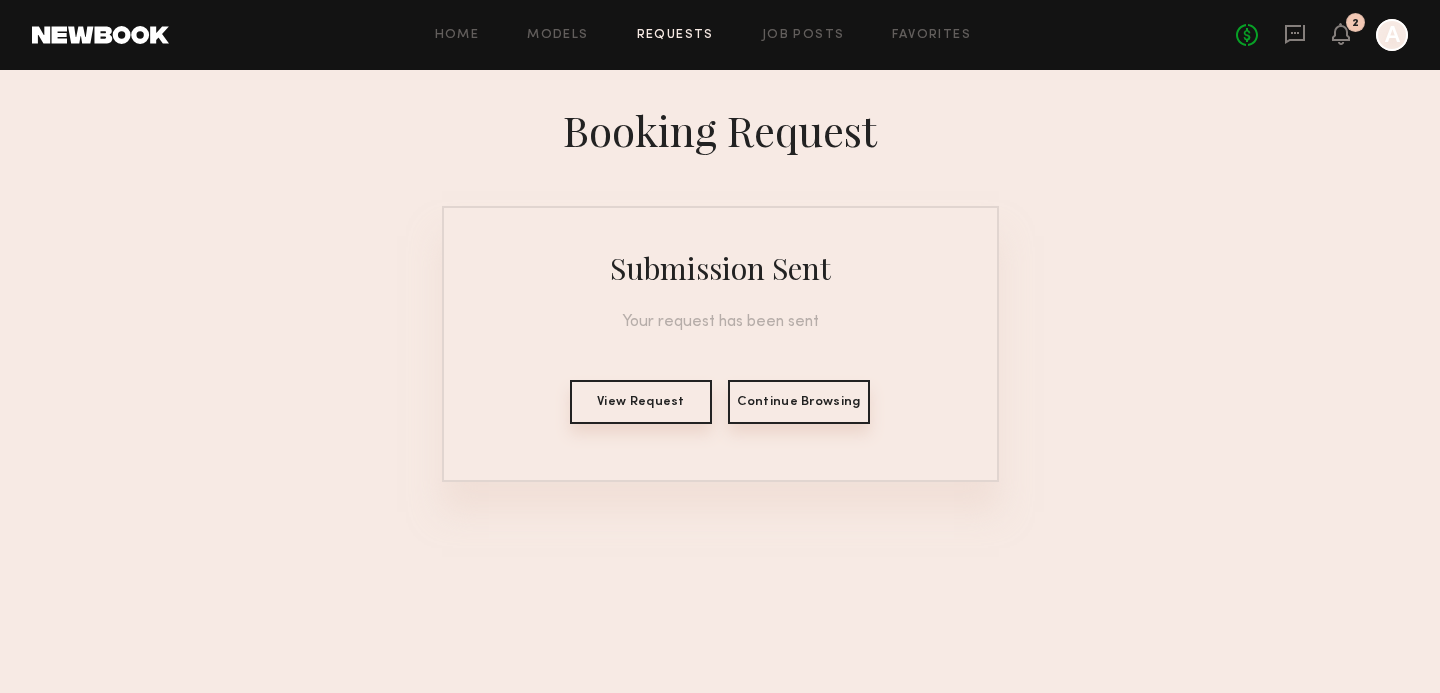 click 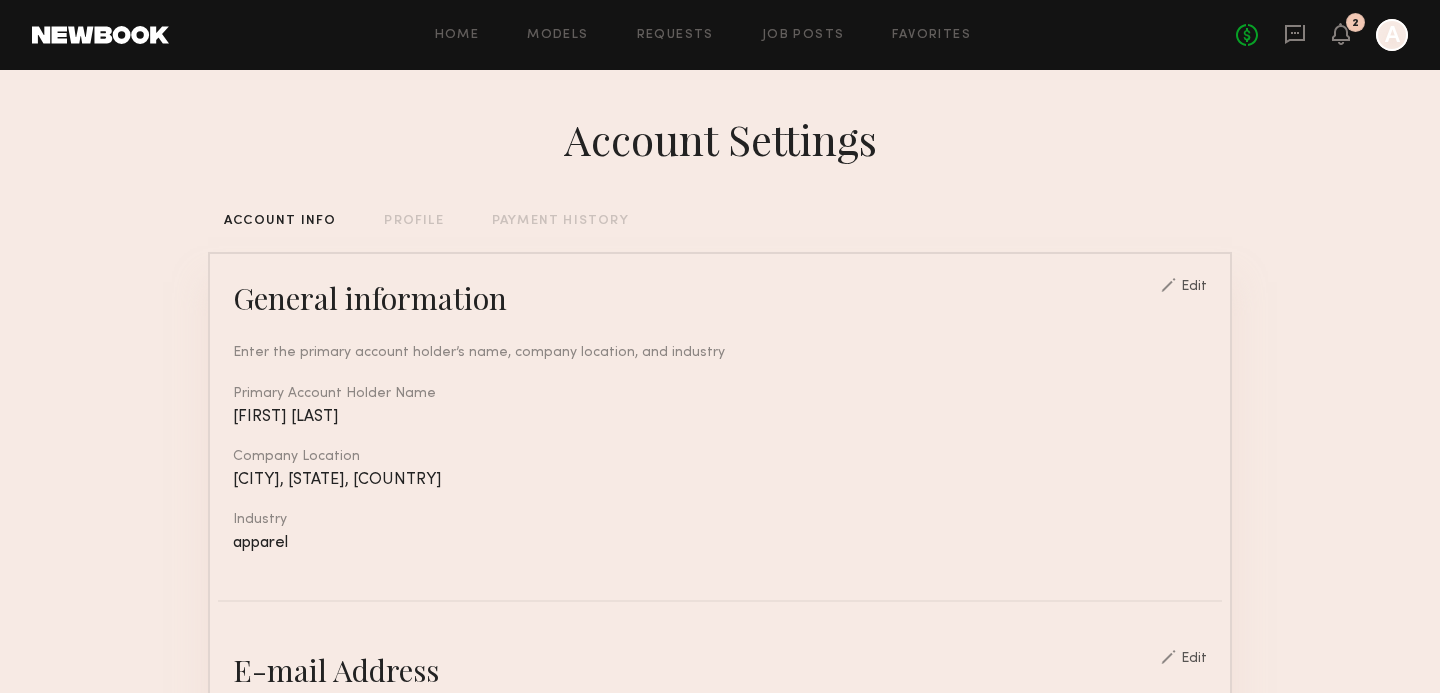 click on "No fees up to $5,000 2 A" 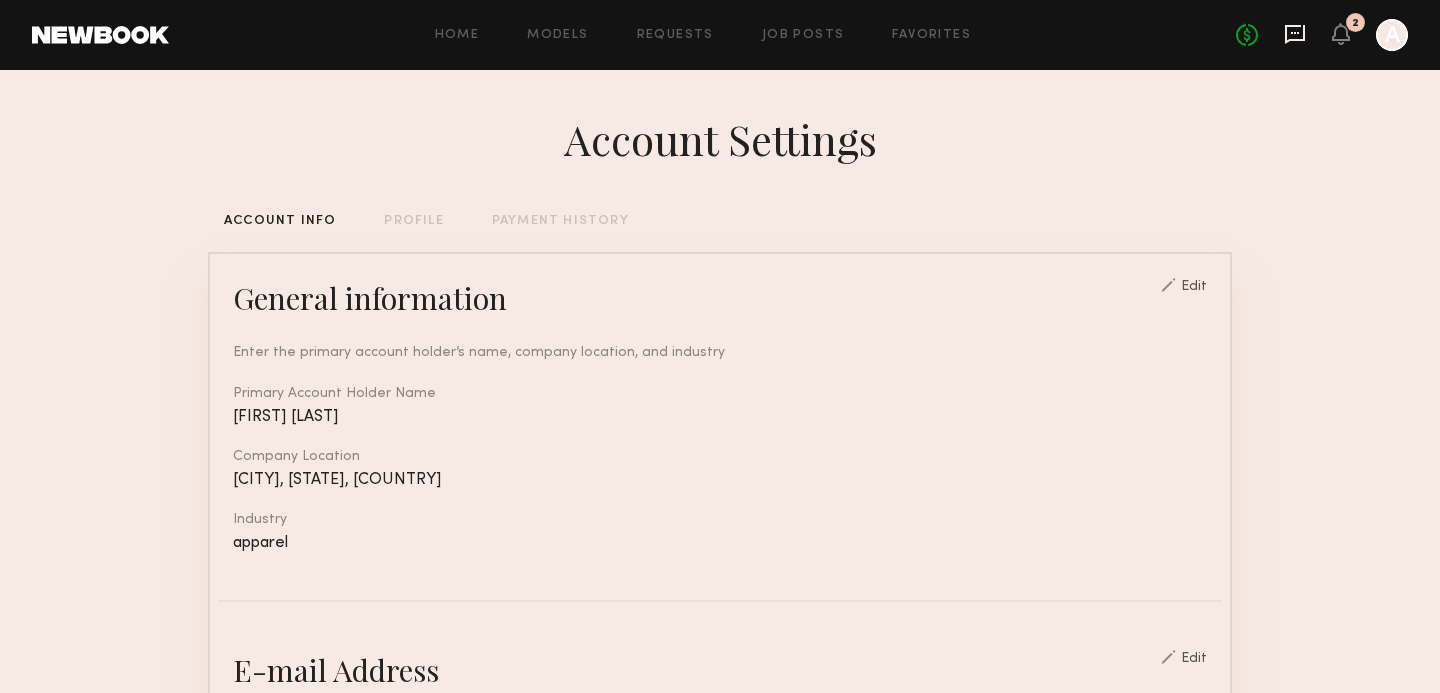 click 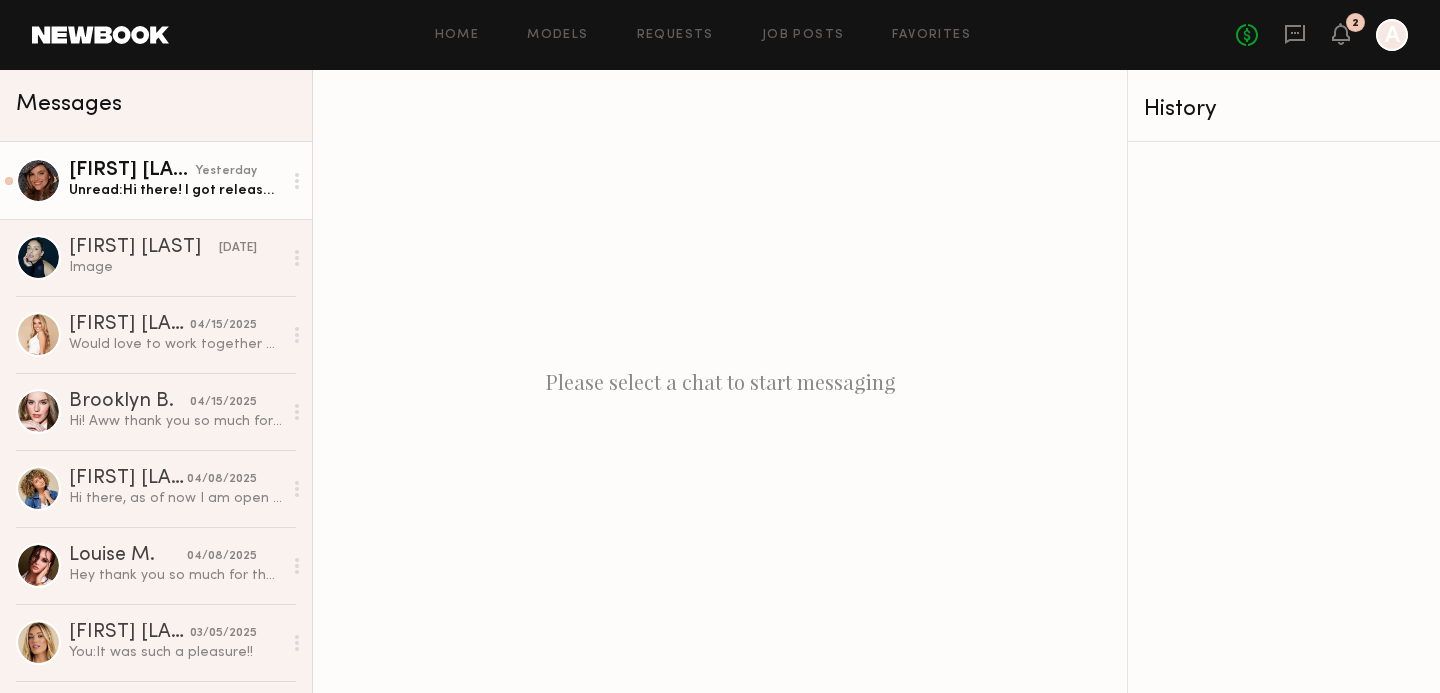 click on "[FIRST] [LAST]" 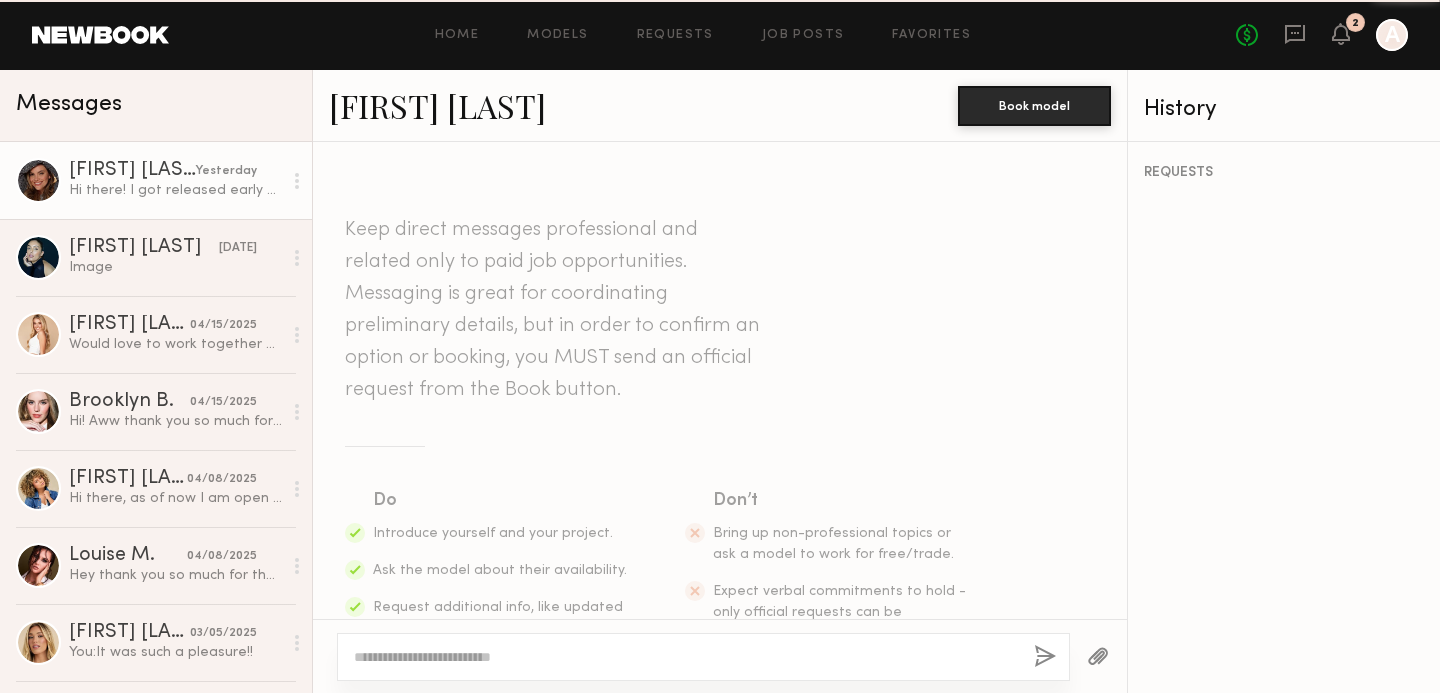 scroll, scrollTop: 2756, scrollLeft: 0, axis: vertical 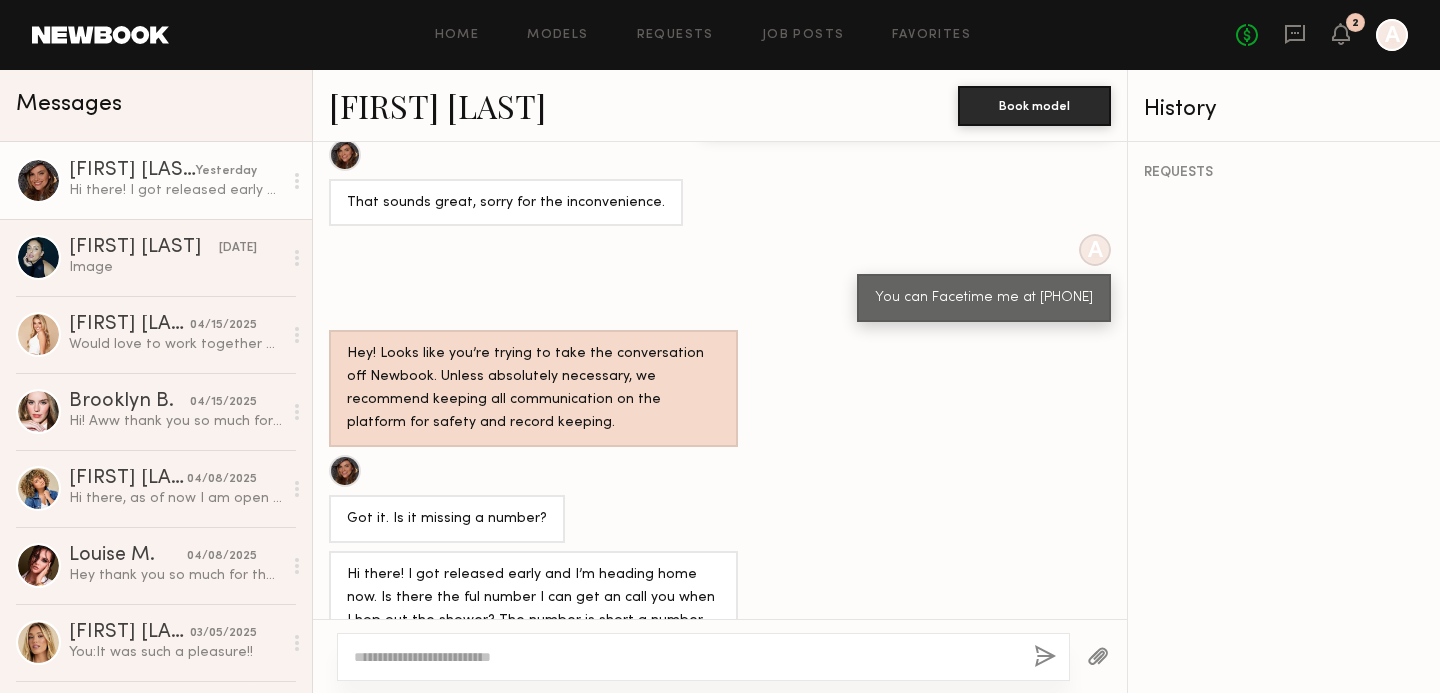 click on "No fees up to $5,000 2 A" 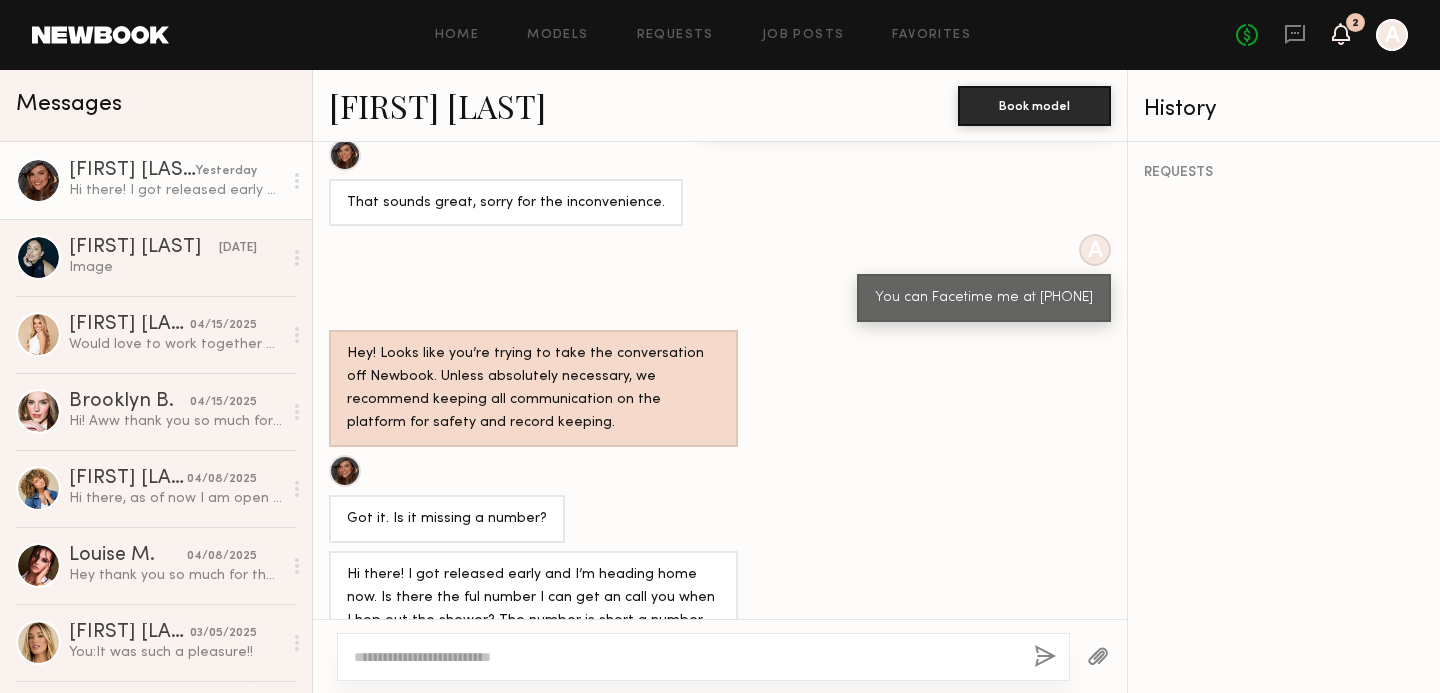 click 